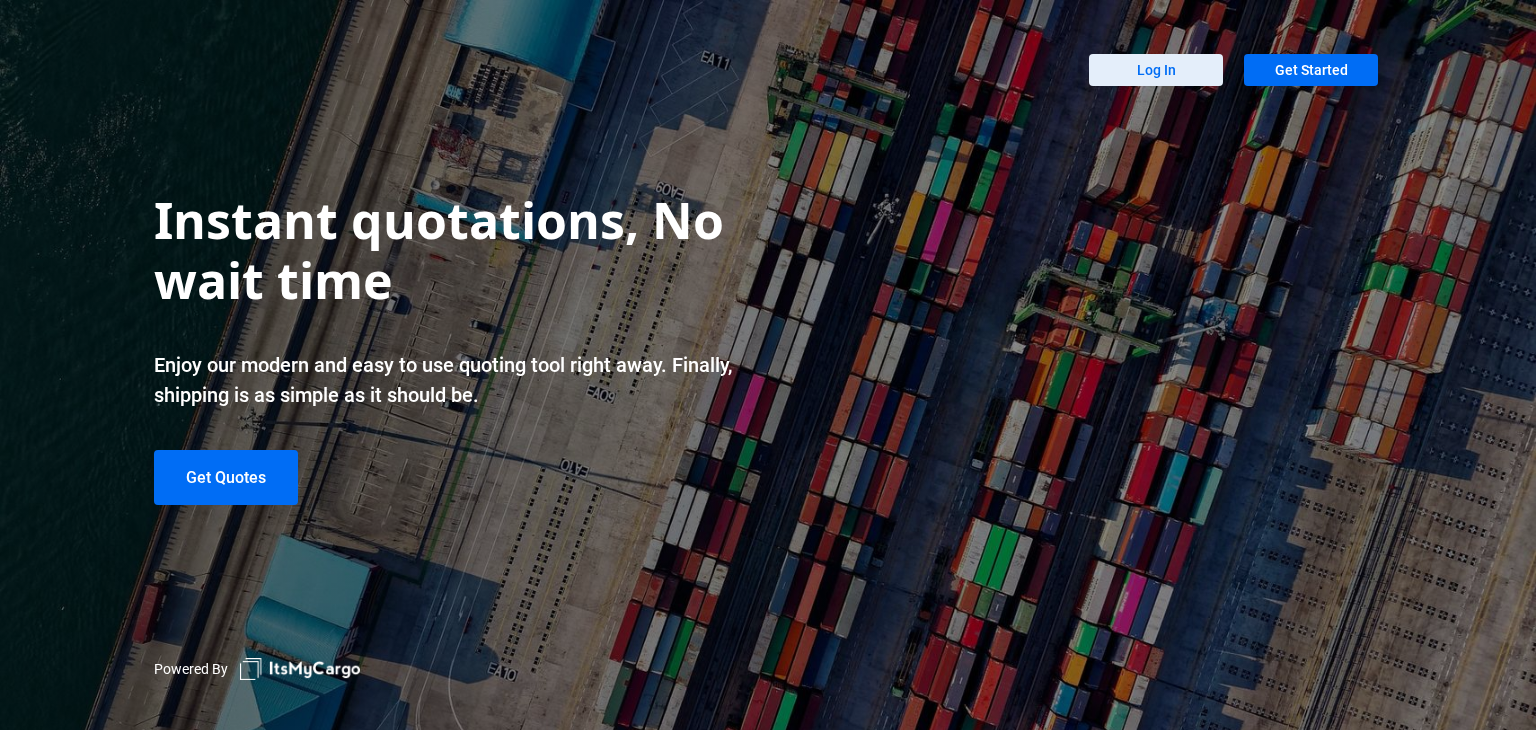 scroll, scrollTop: 0, scrollLeft: 0, axis: both 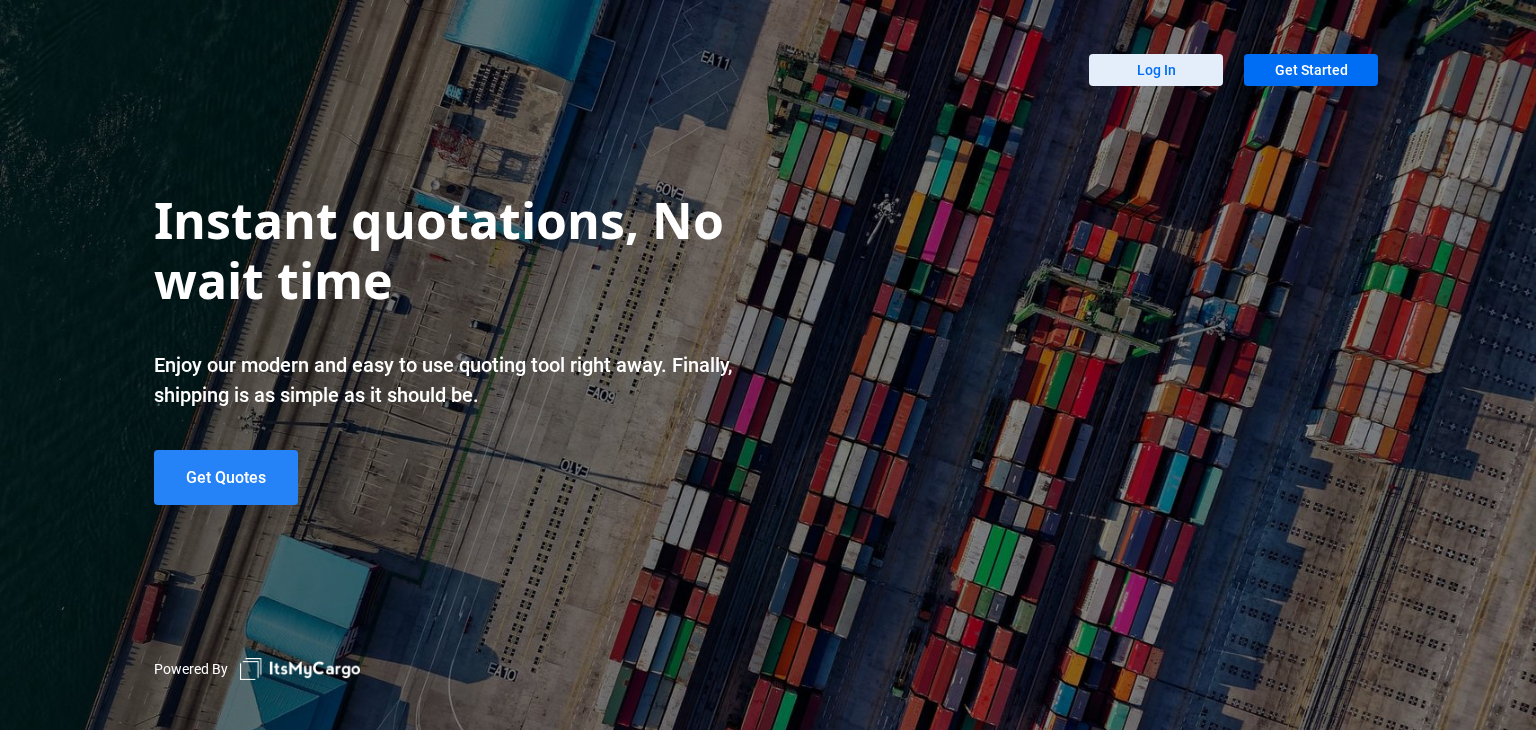 click on "Get Quotes" 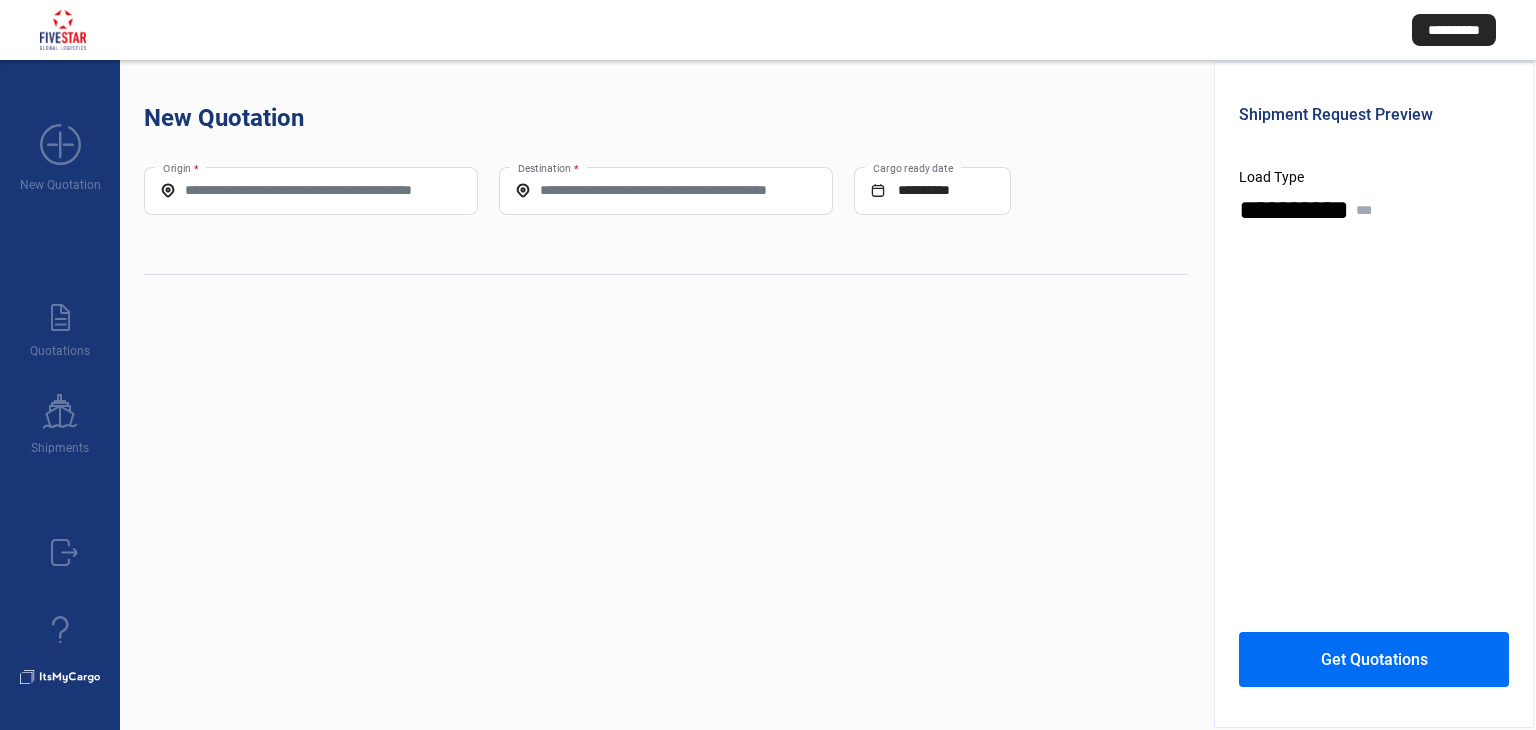 click on "Origin *" at bounding box center (311, 190) 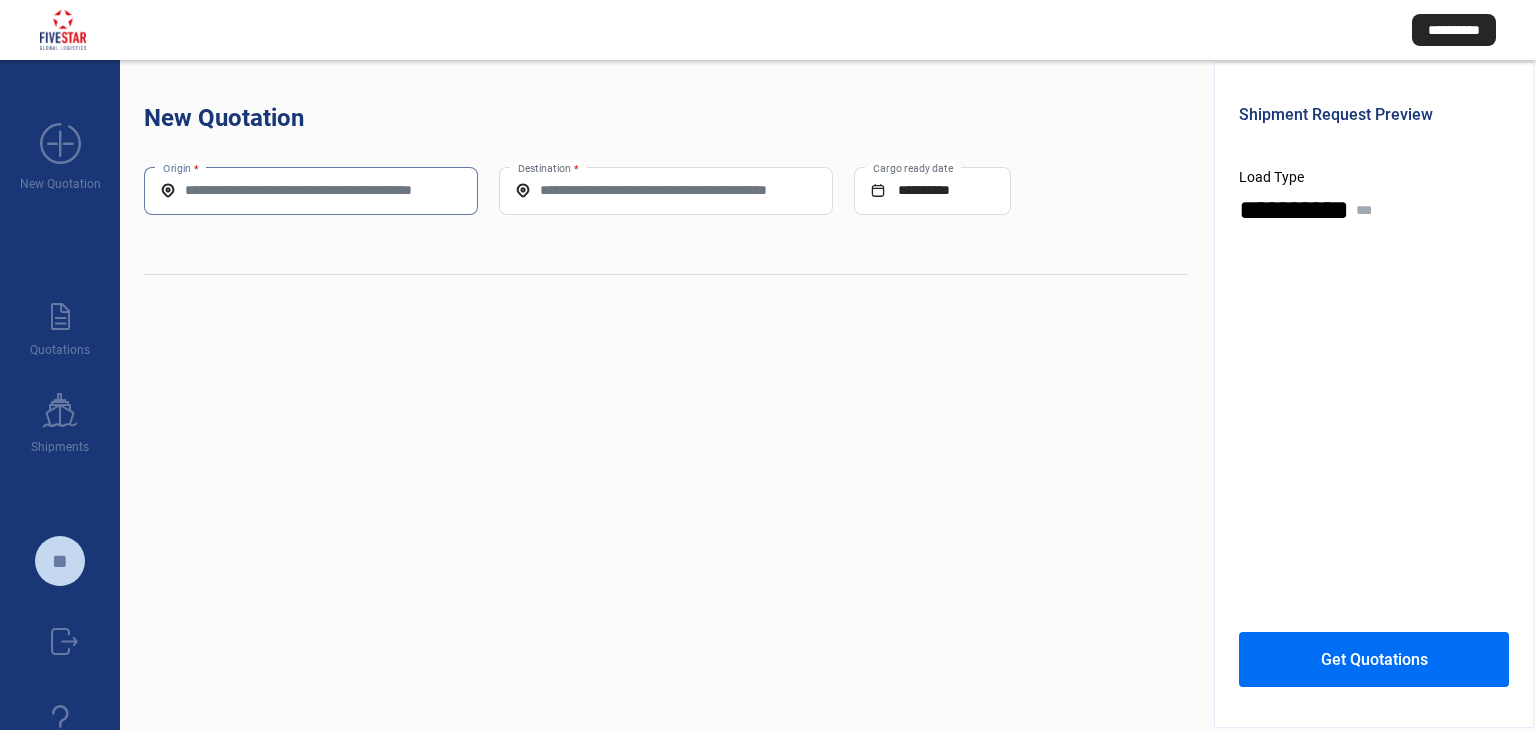 paste on "*****" 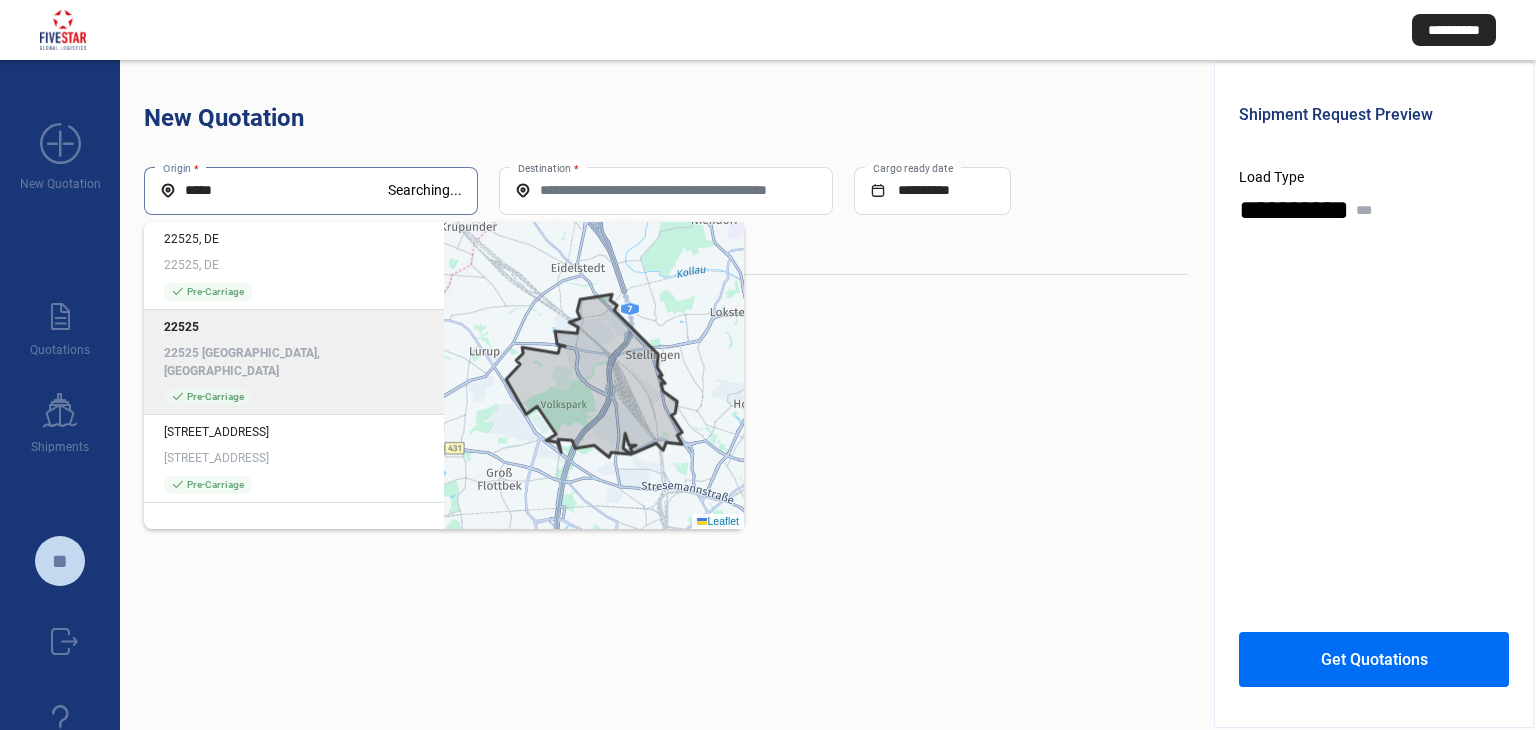 type on "*****" 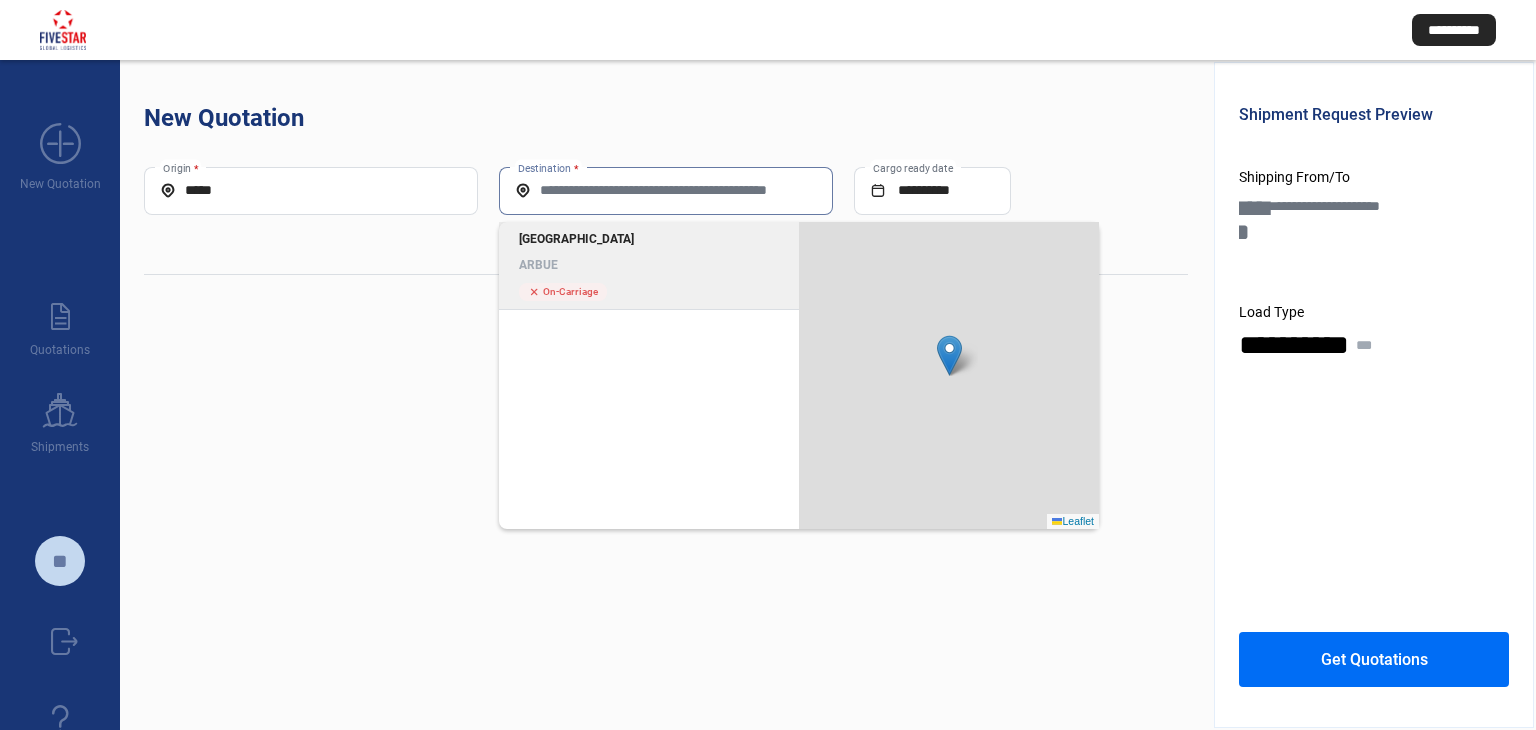 click on "Destination *" at bounding box center (666, 190) 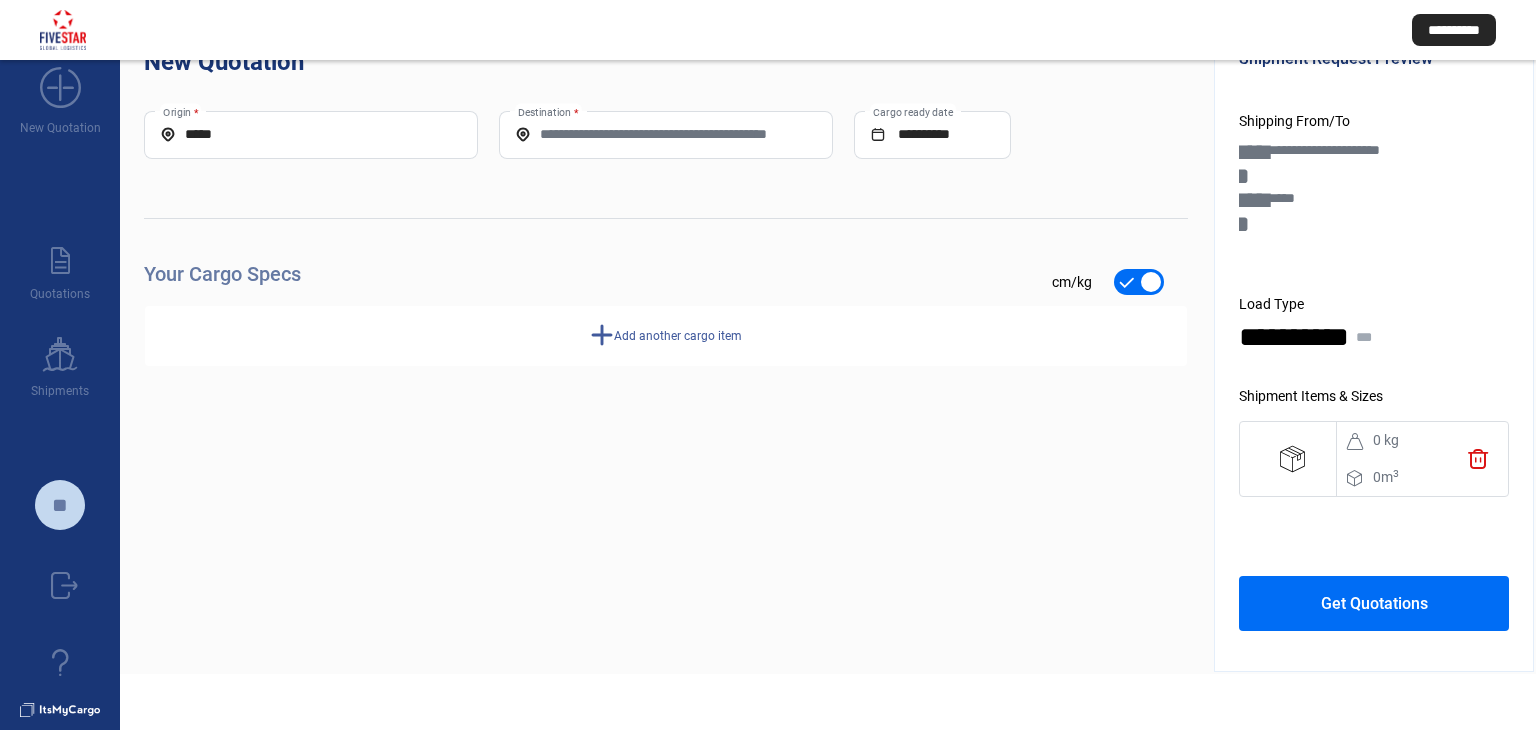 scroll, scrollTop: 88, scrollLeft: 0, axis: vertical 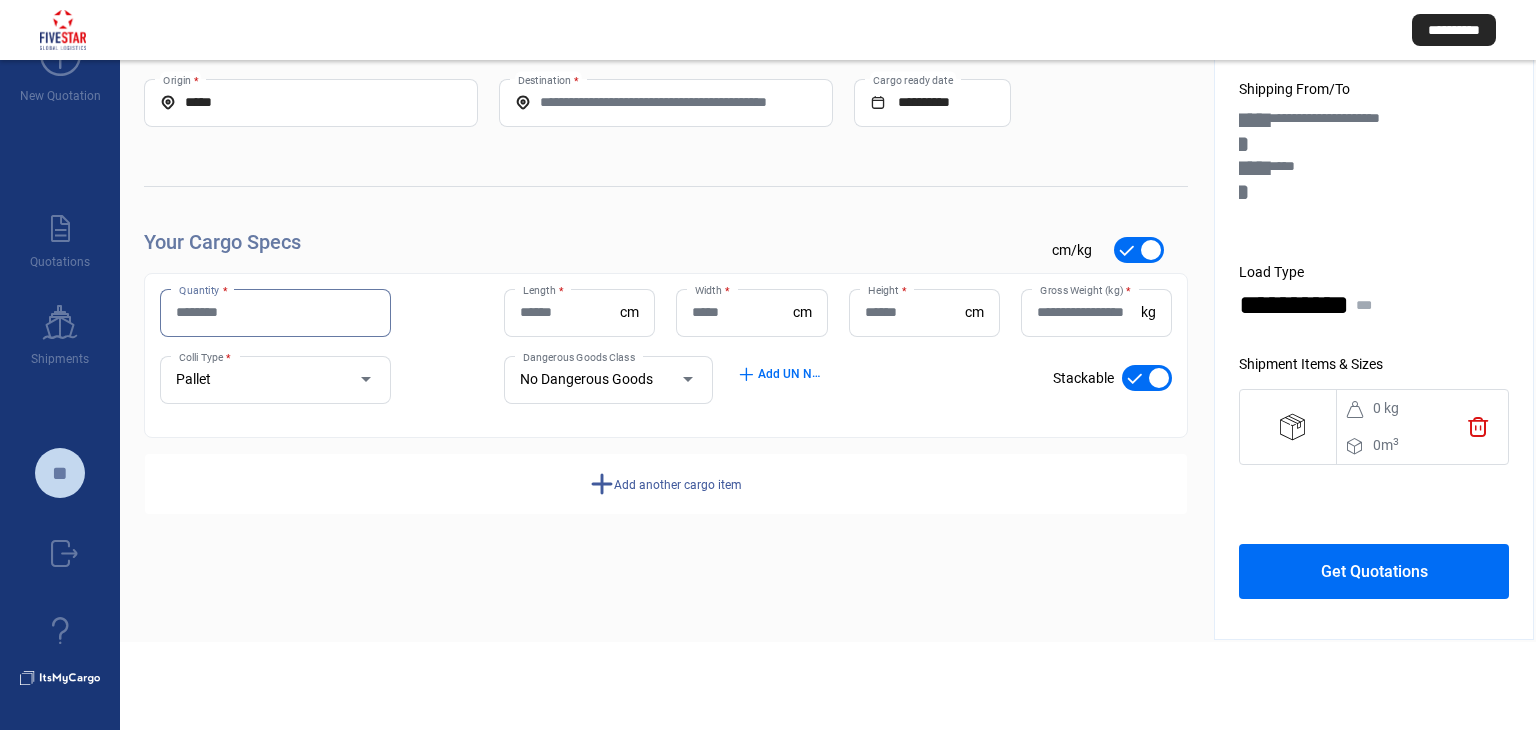 click on "Quantity *" at bounding box center [275, 312] 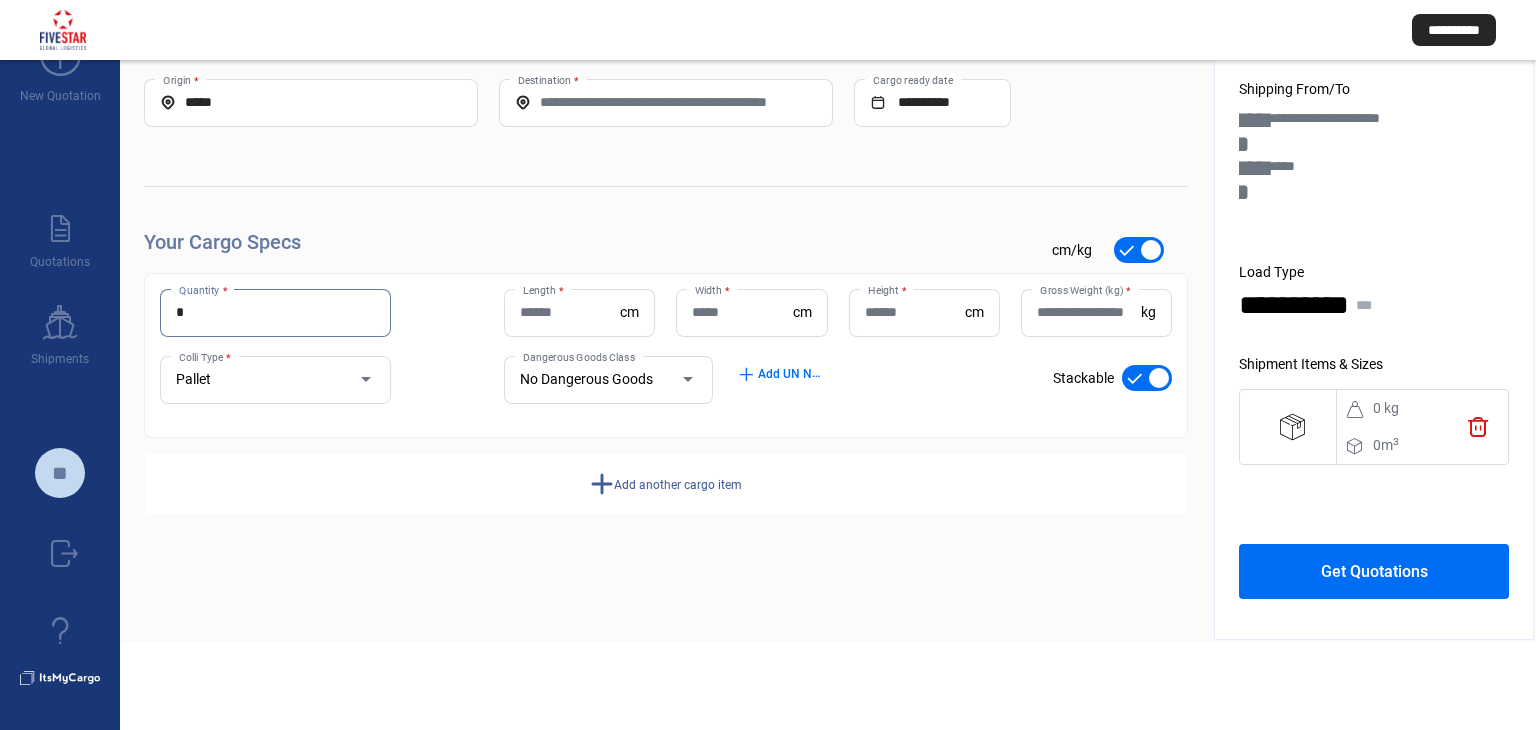 type on "*" 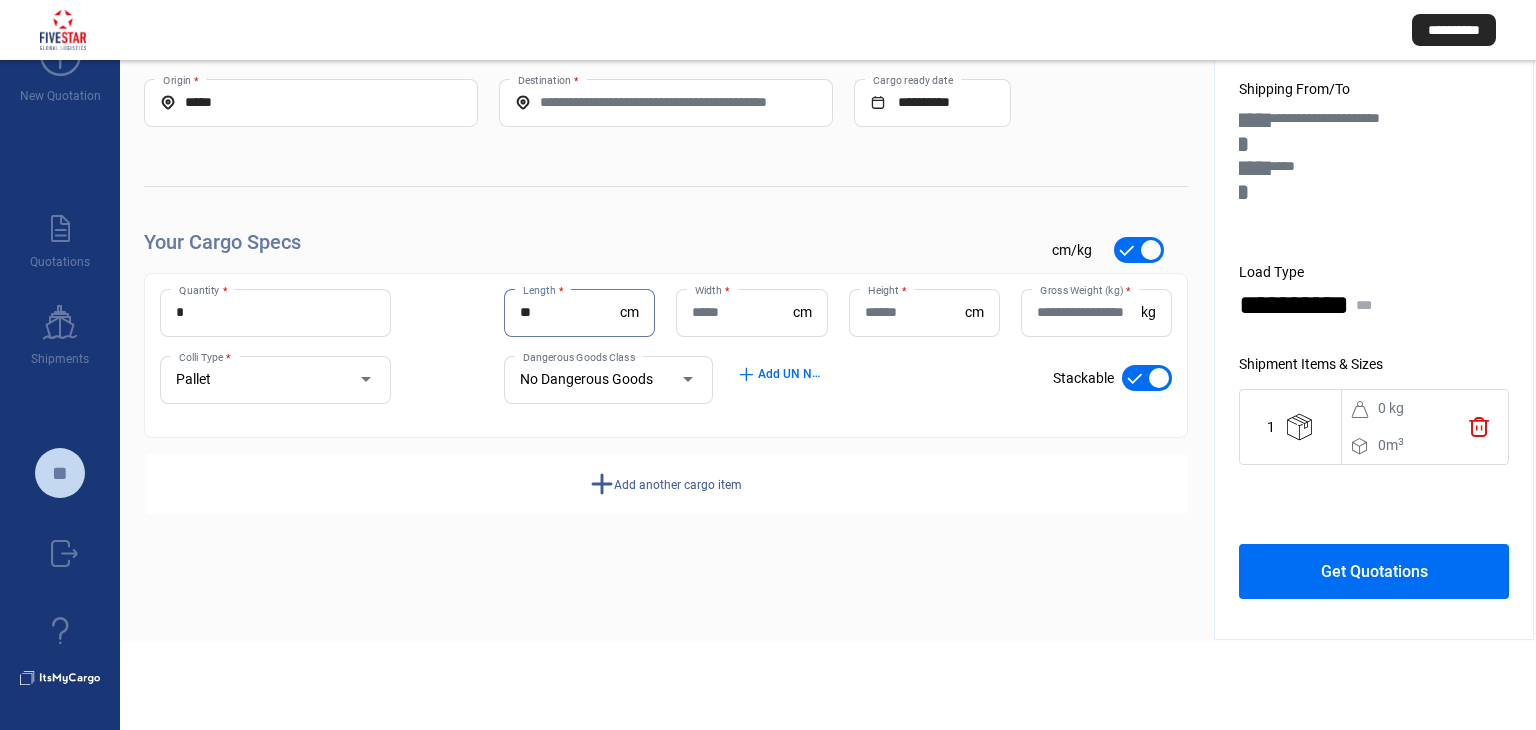 type on "**" 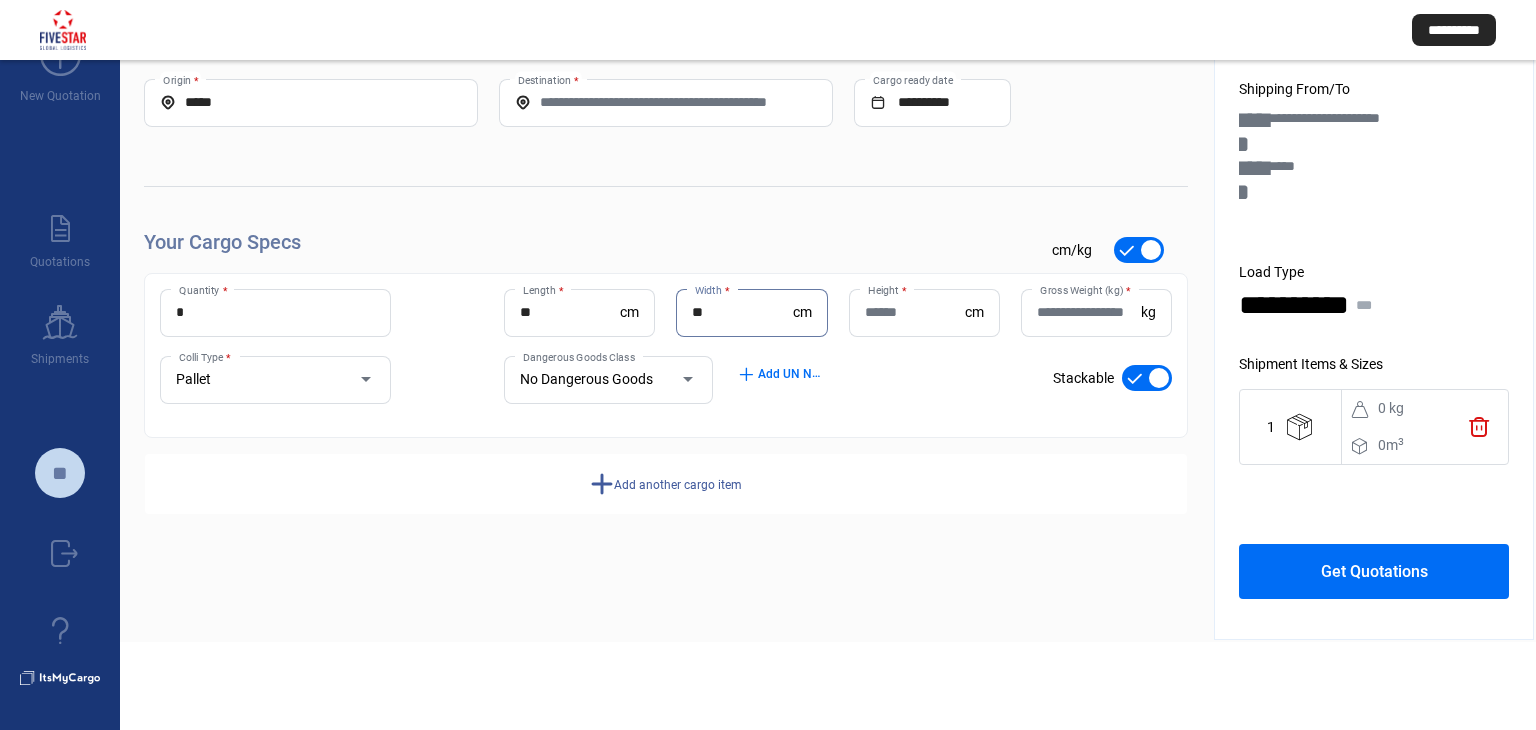 type on "**" 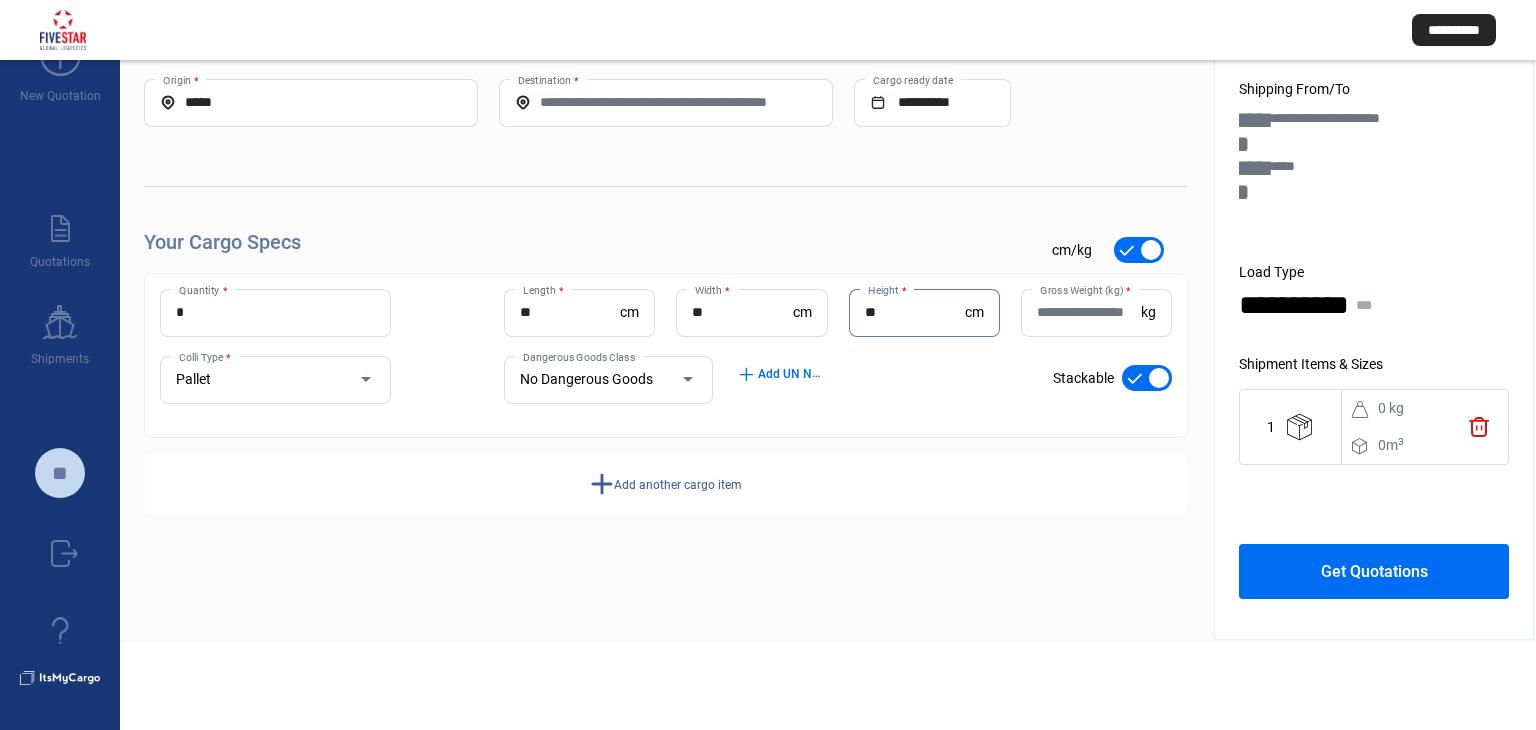 type on "**" 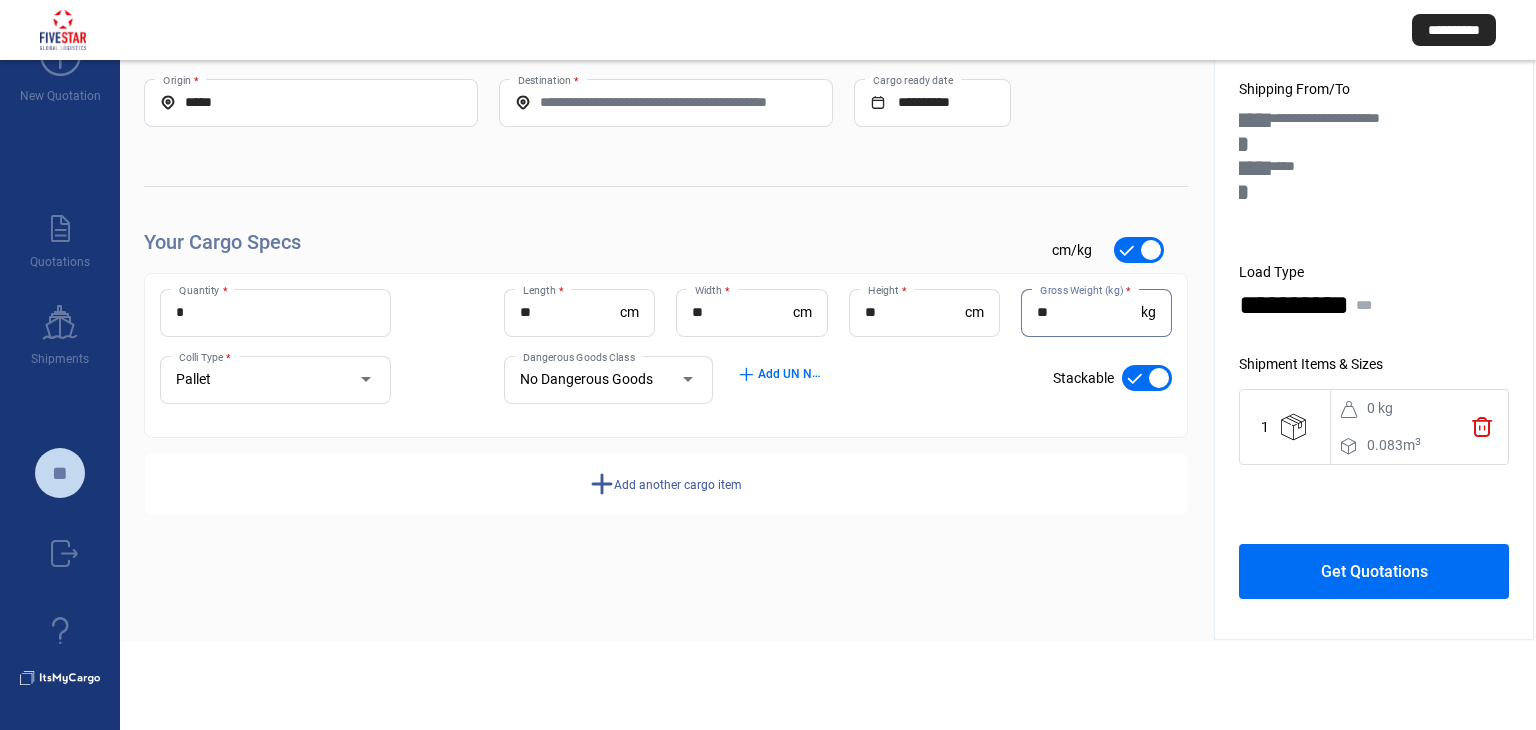 type on "**" 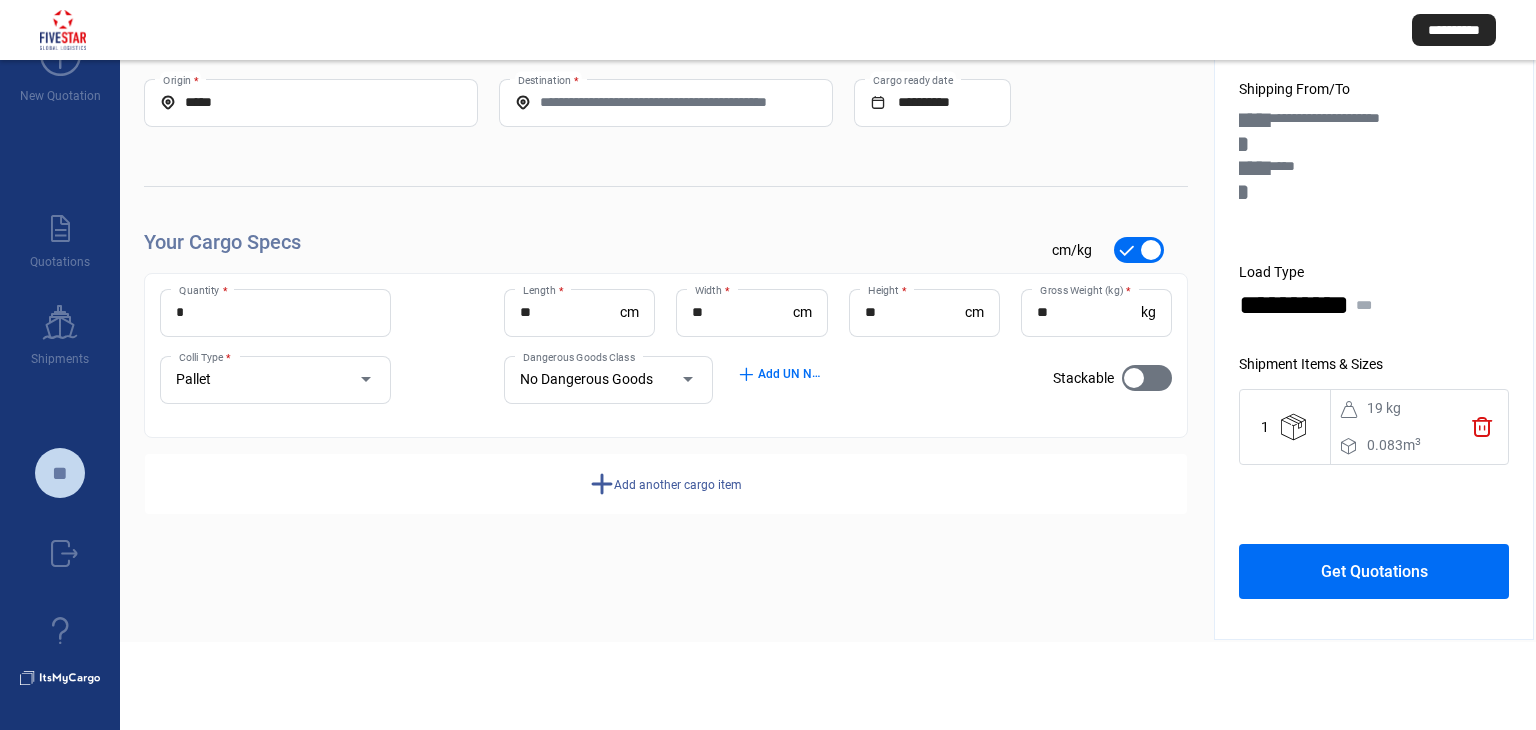 click on "add  Add another cargo item" 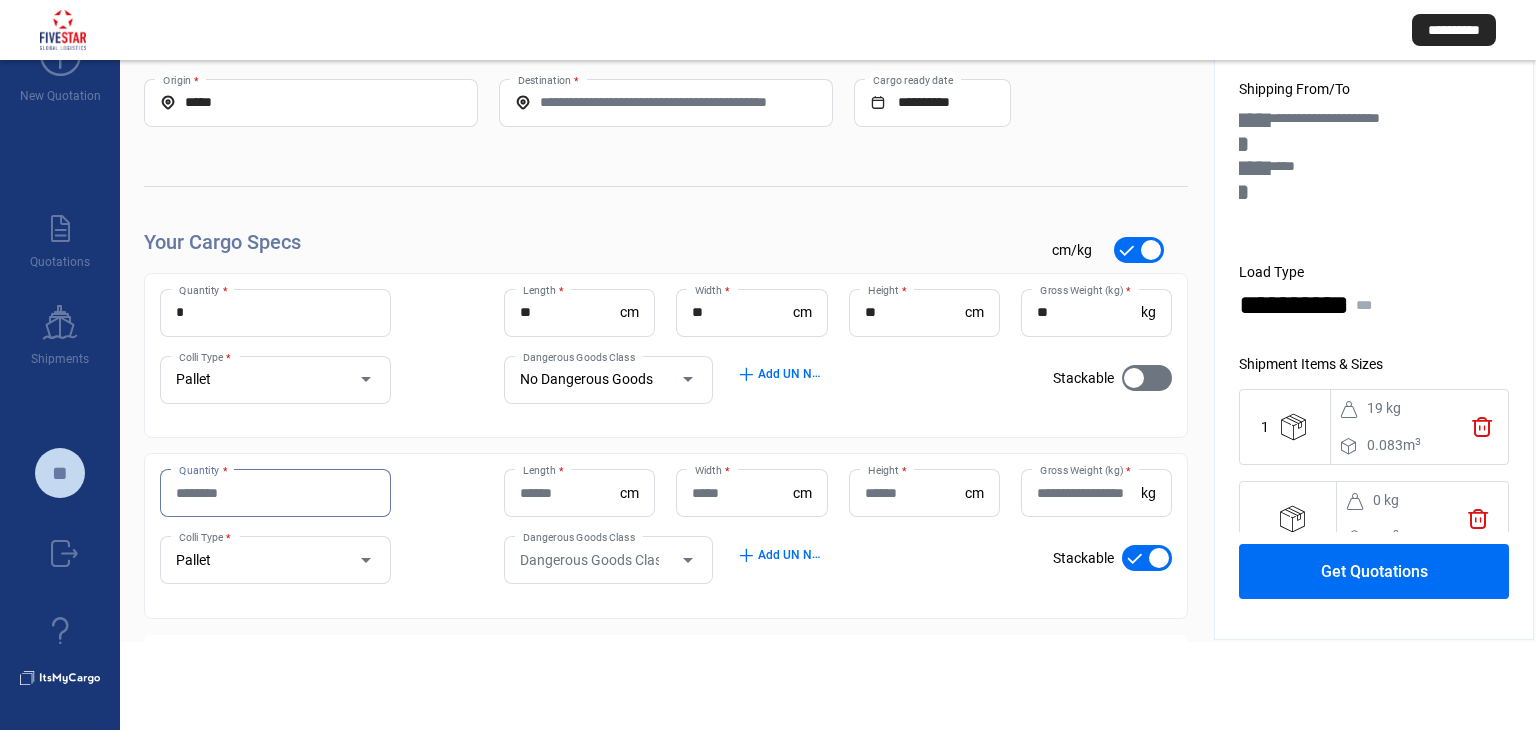 click on "Quantity *" at bounding box center (275, 493) 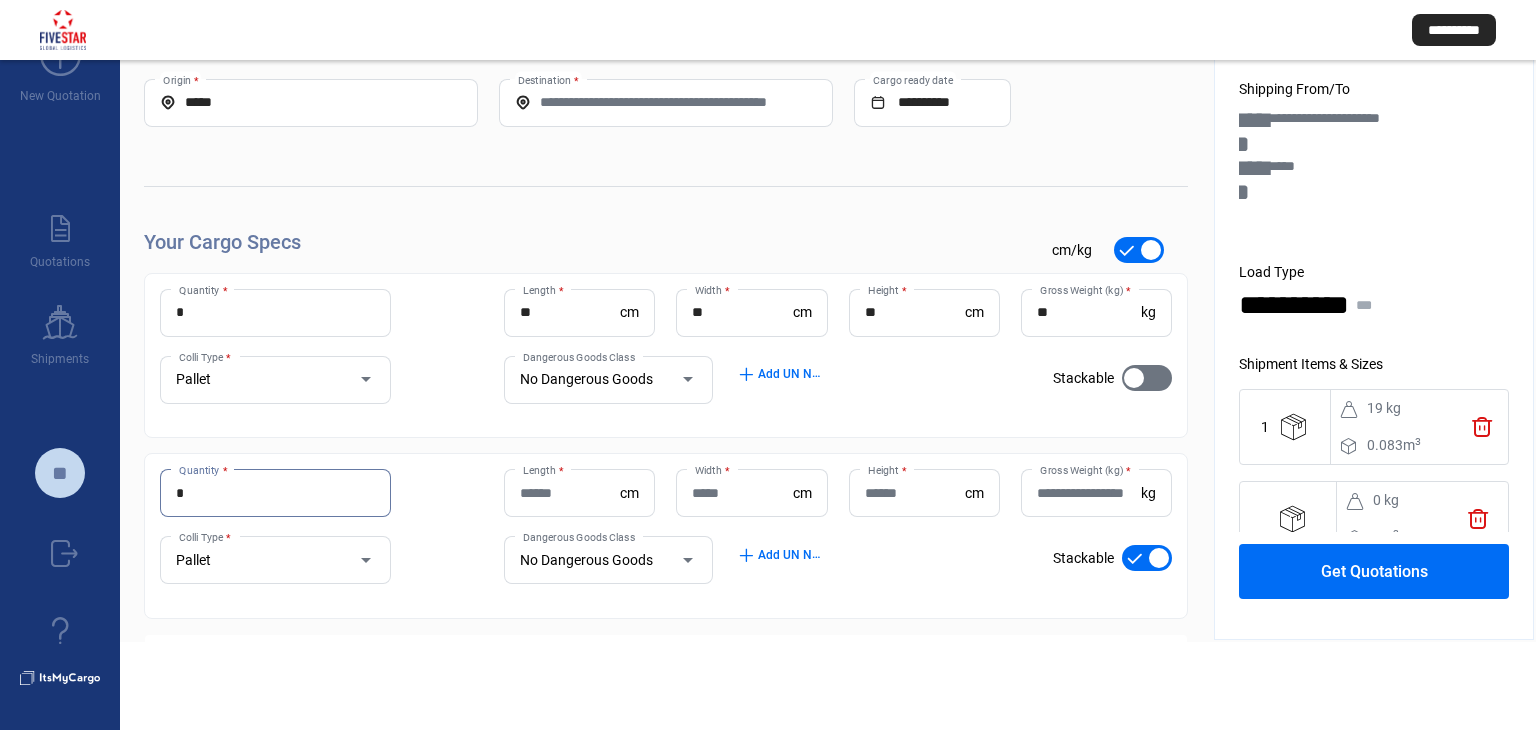 type on "*" 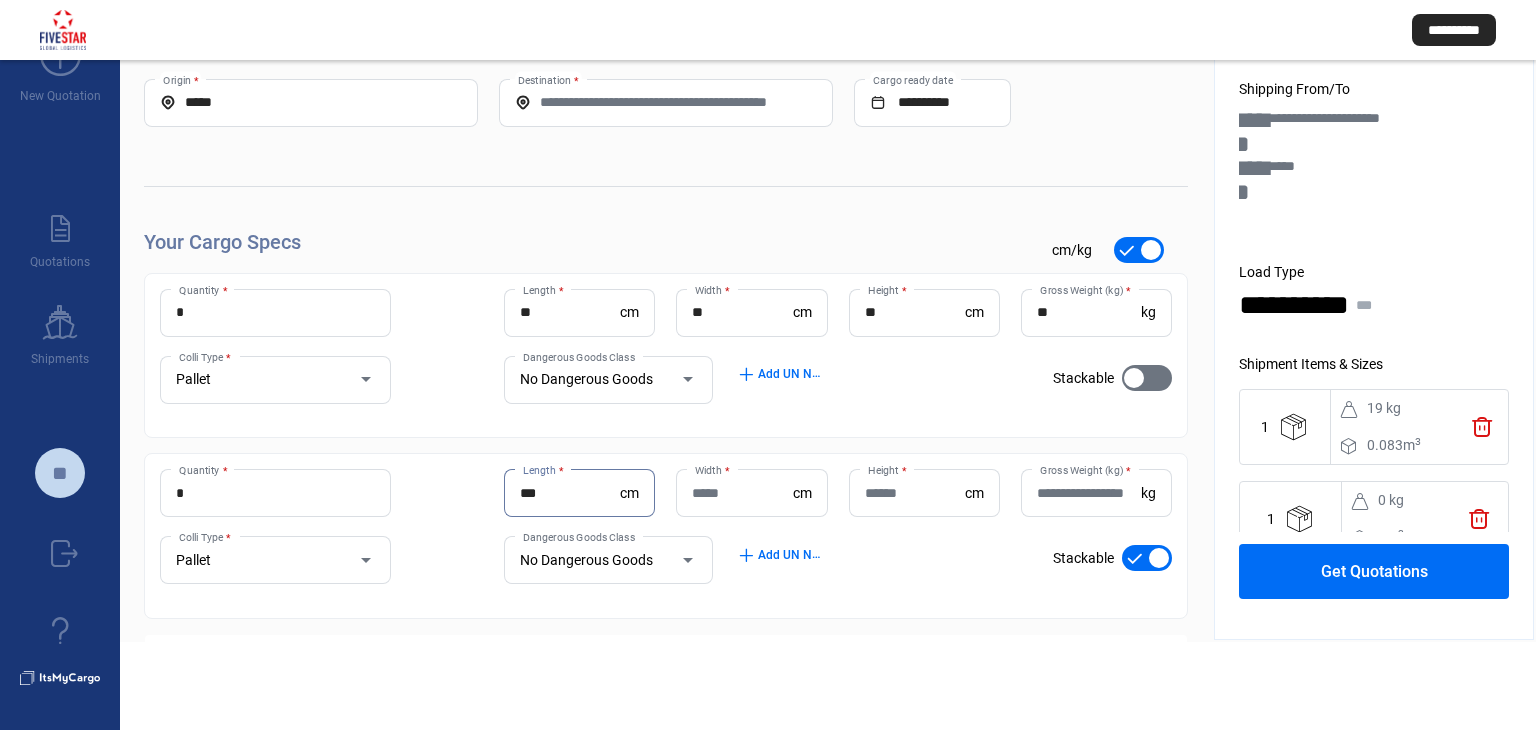type on "***" 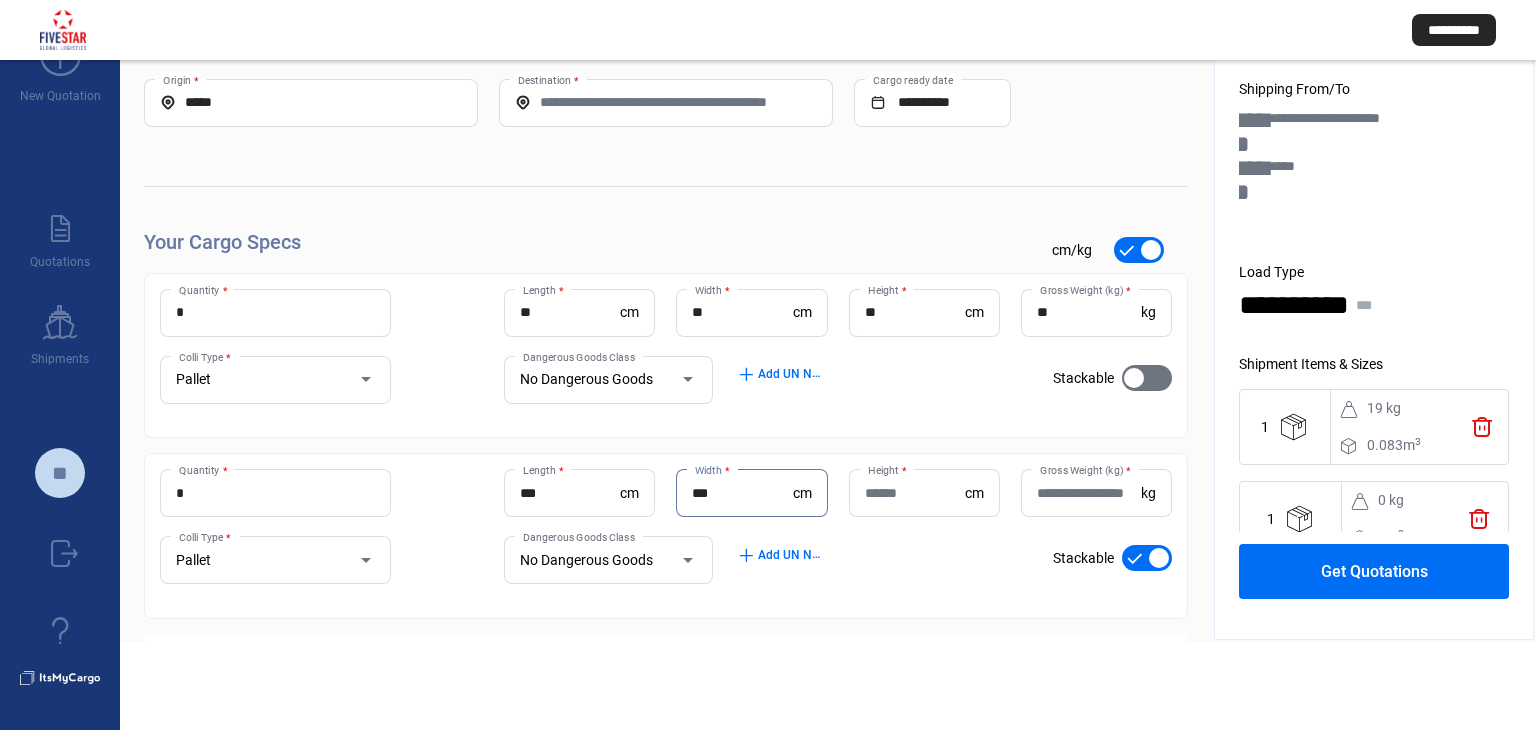 type on "***" 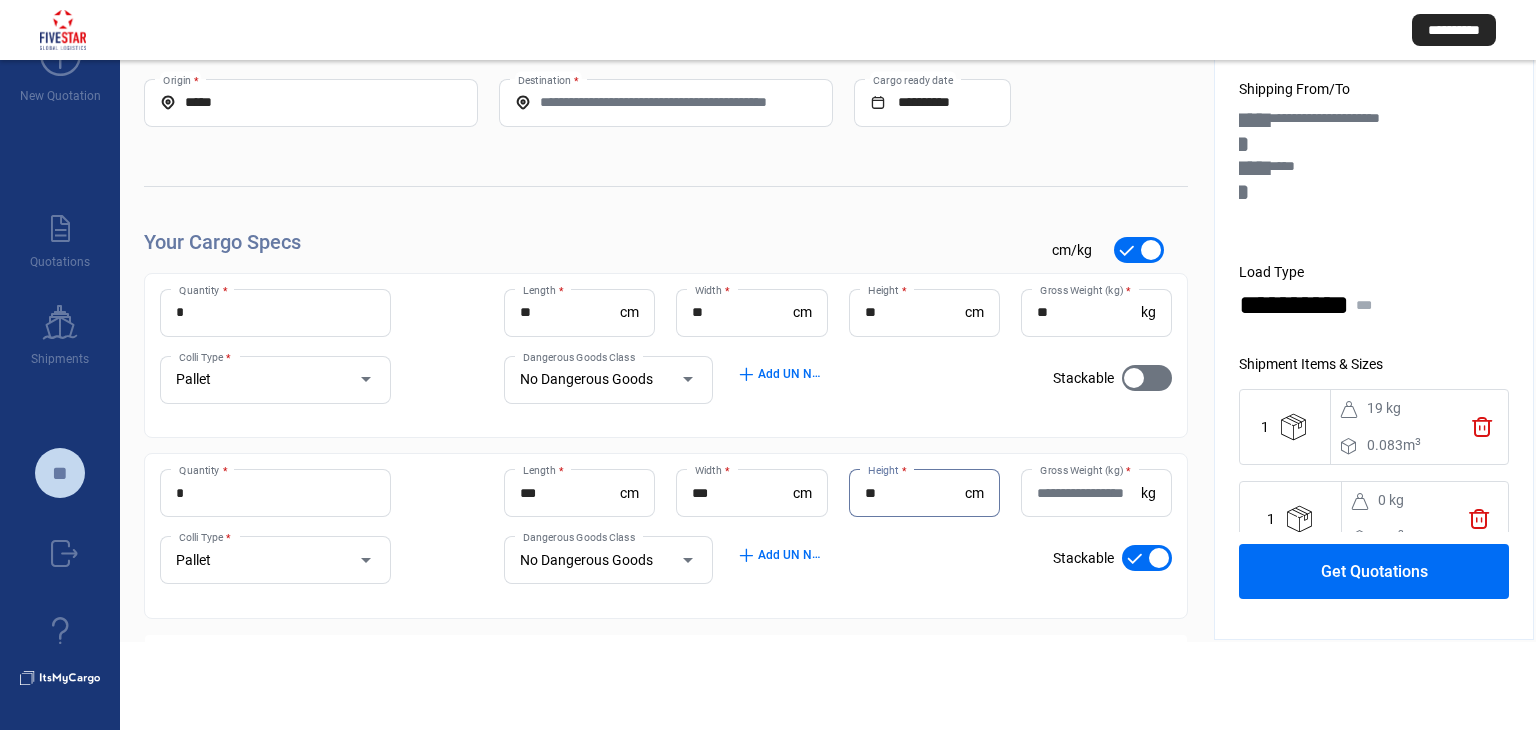 type on "**" 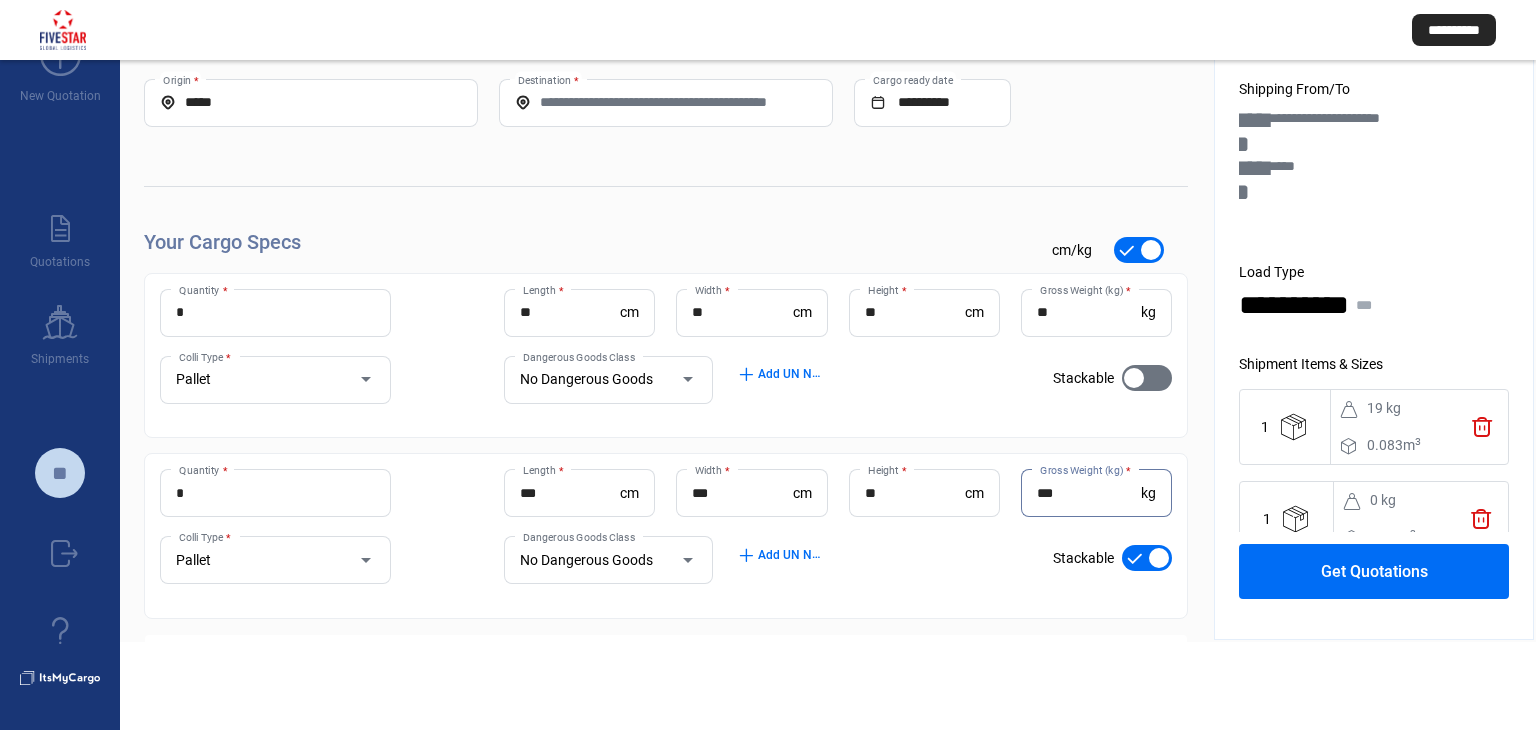 type on "***" 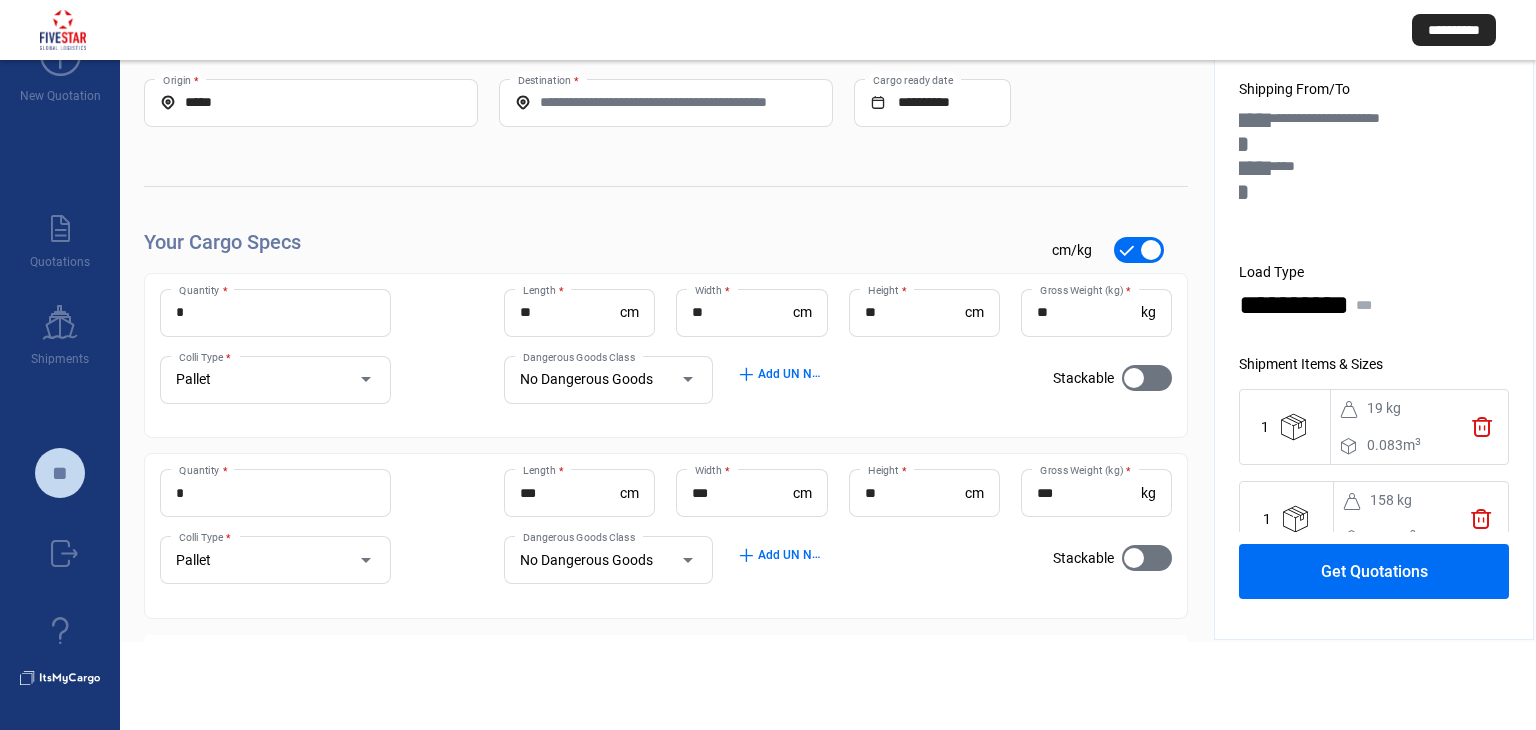 scroll, scrollTop: 93, scrollLeft: 0, axis: vertical 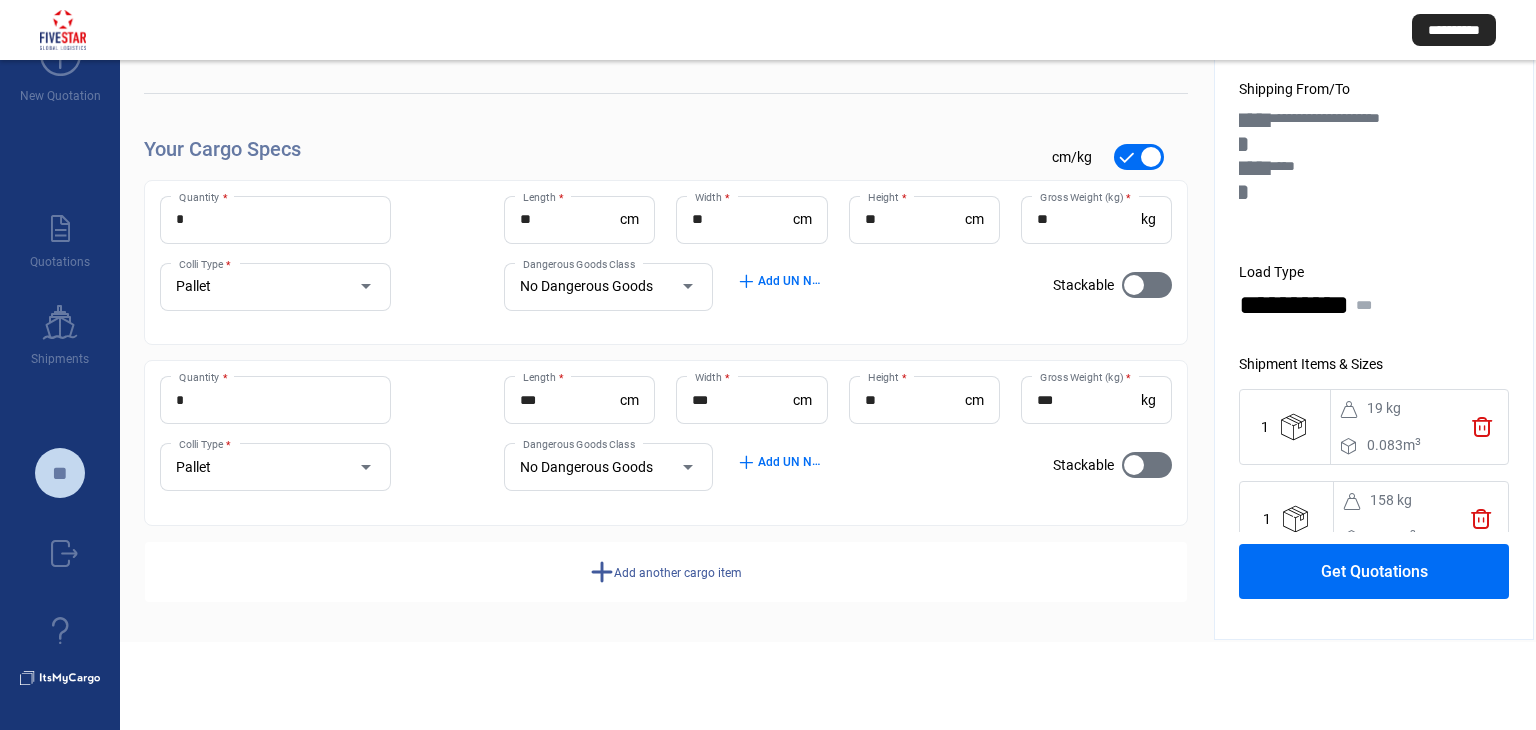 click on "Add another cargo item" 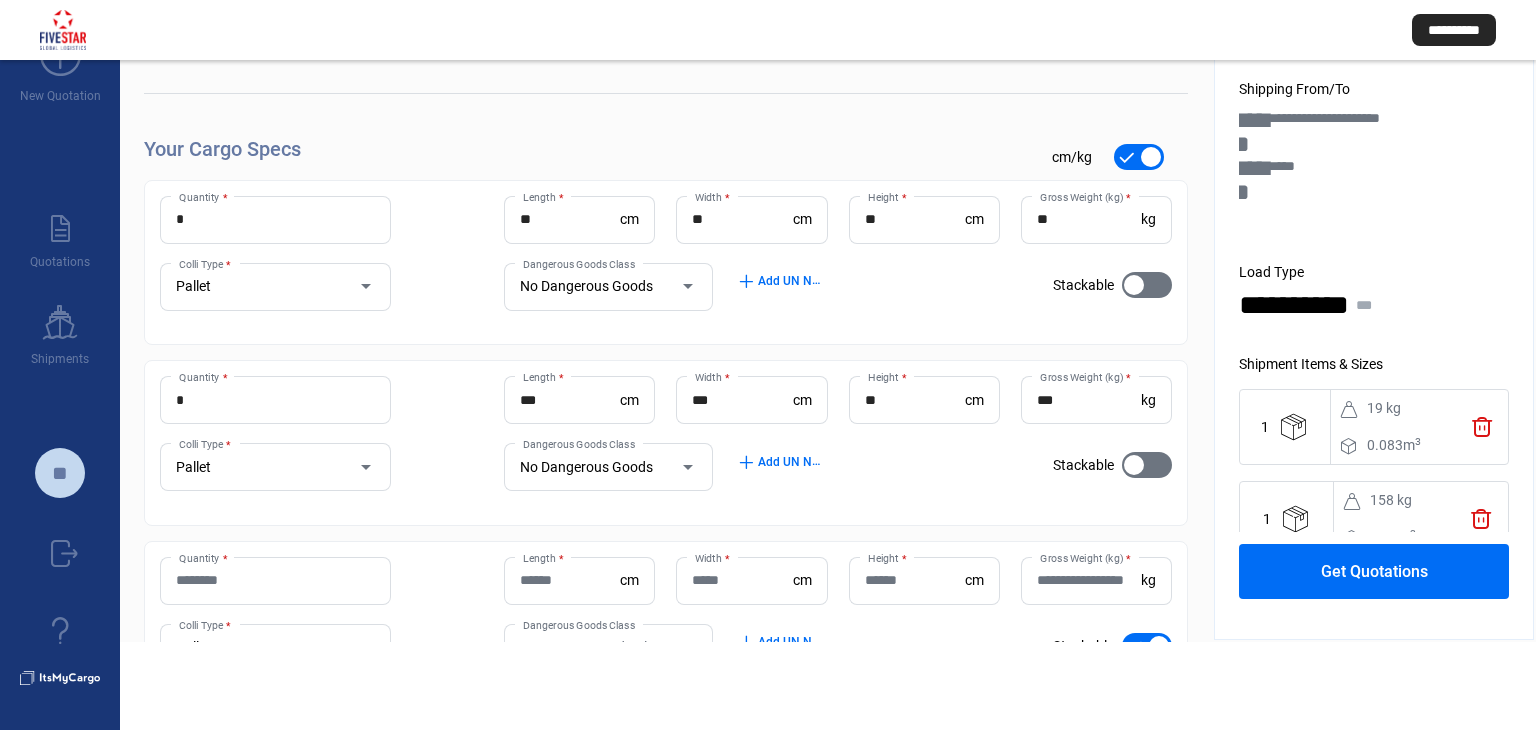 click on "Quantity *" at bounding box center (275, 580) 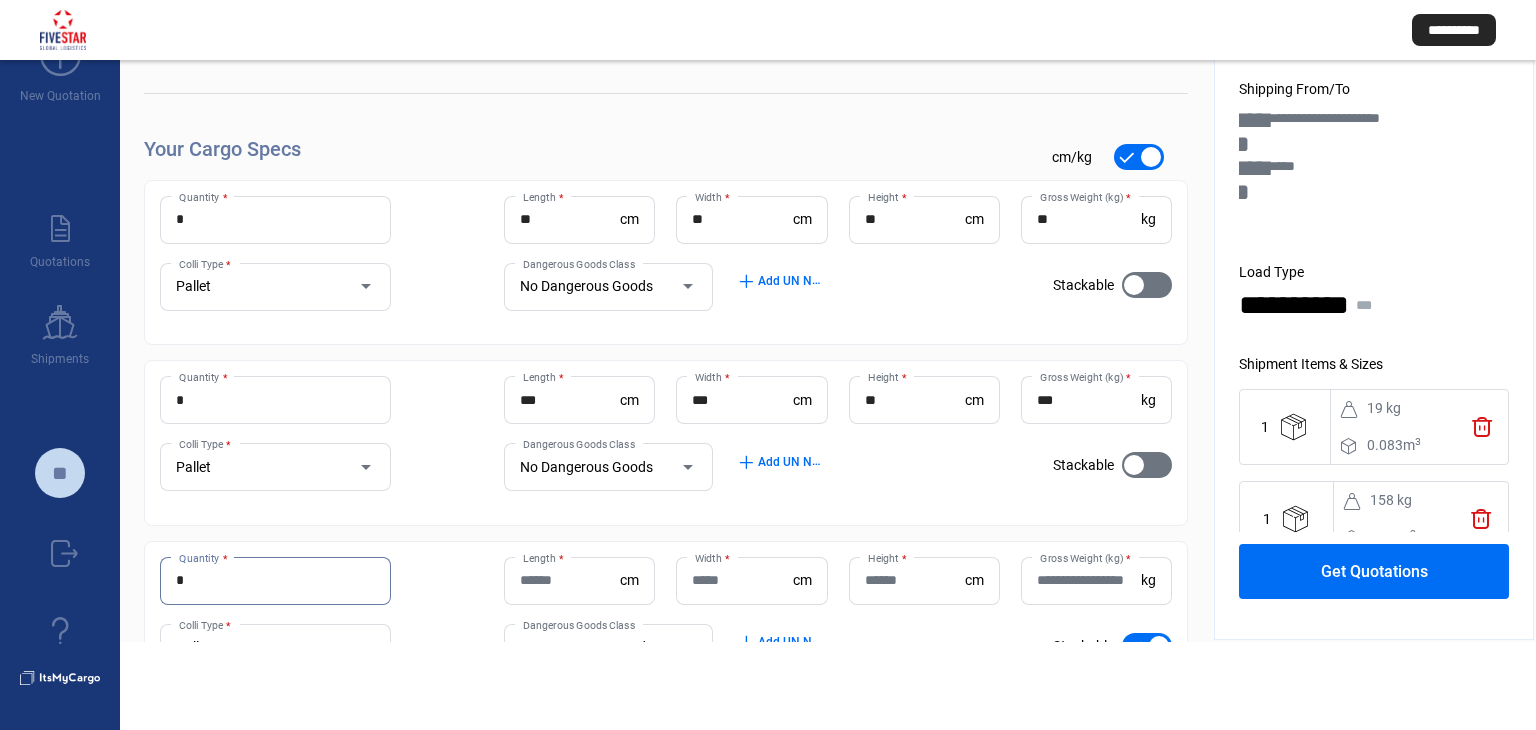 type on "*" 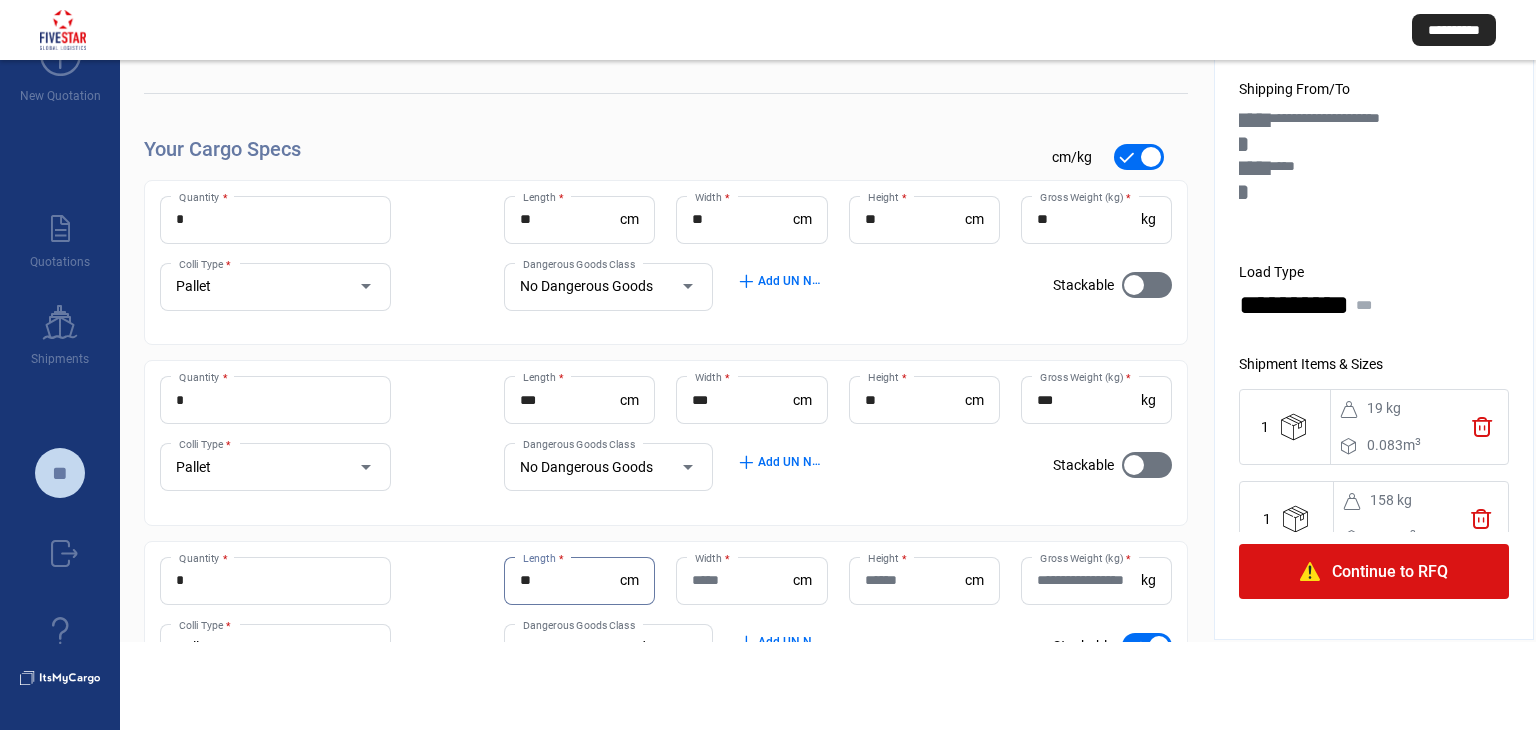 type on "**" 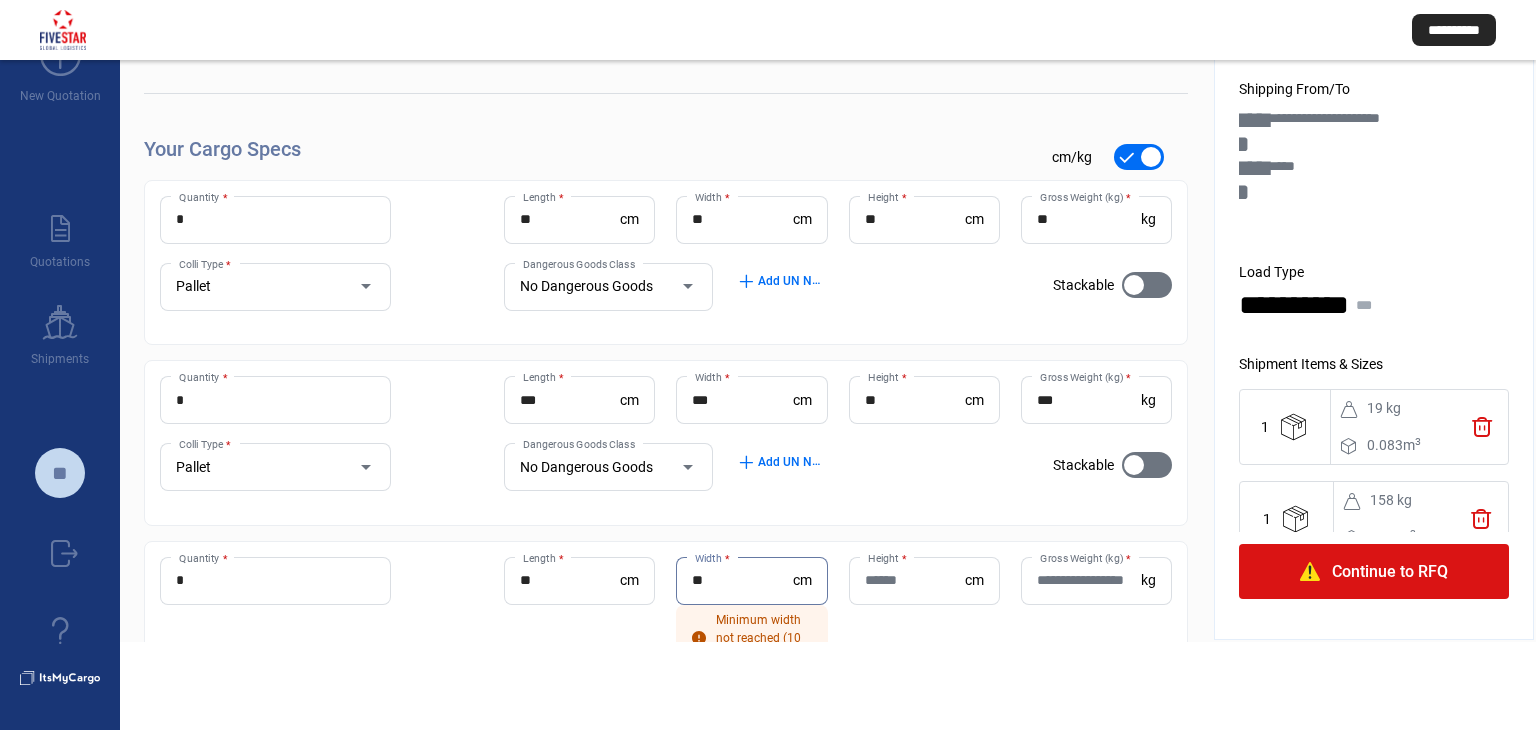type on "**" 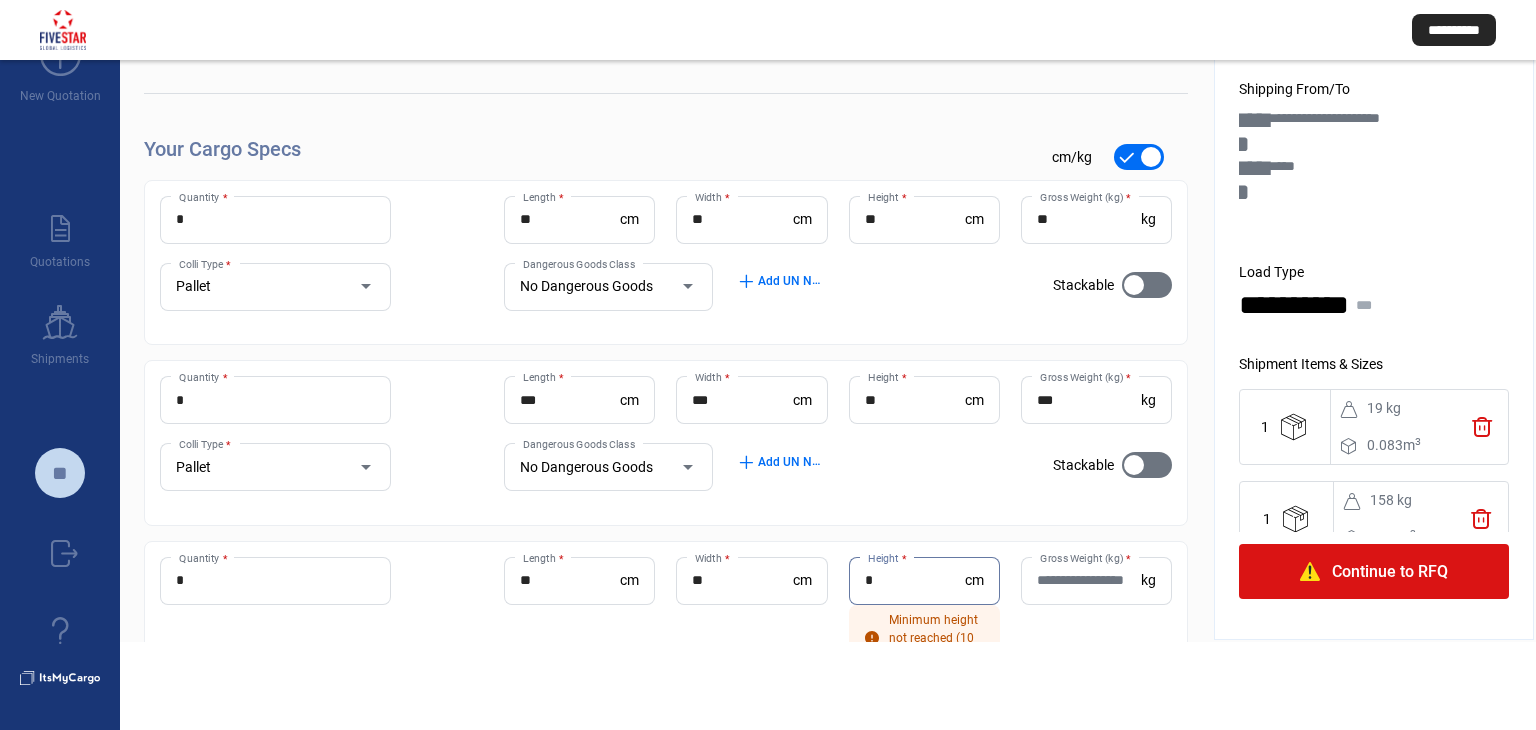 click on "*" at bounding box center (915, 580) 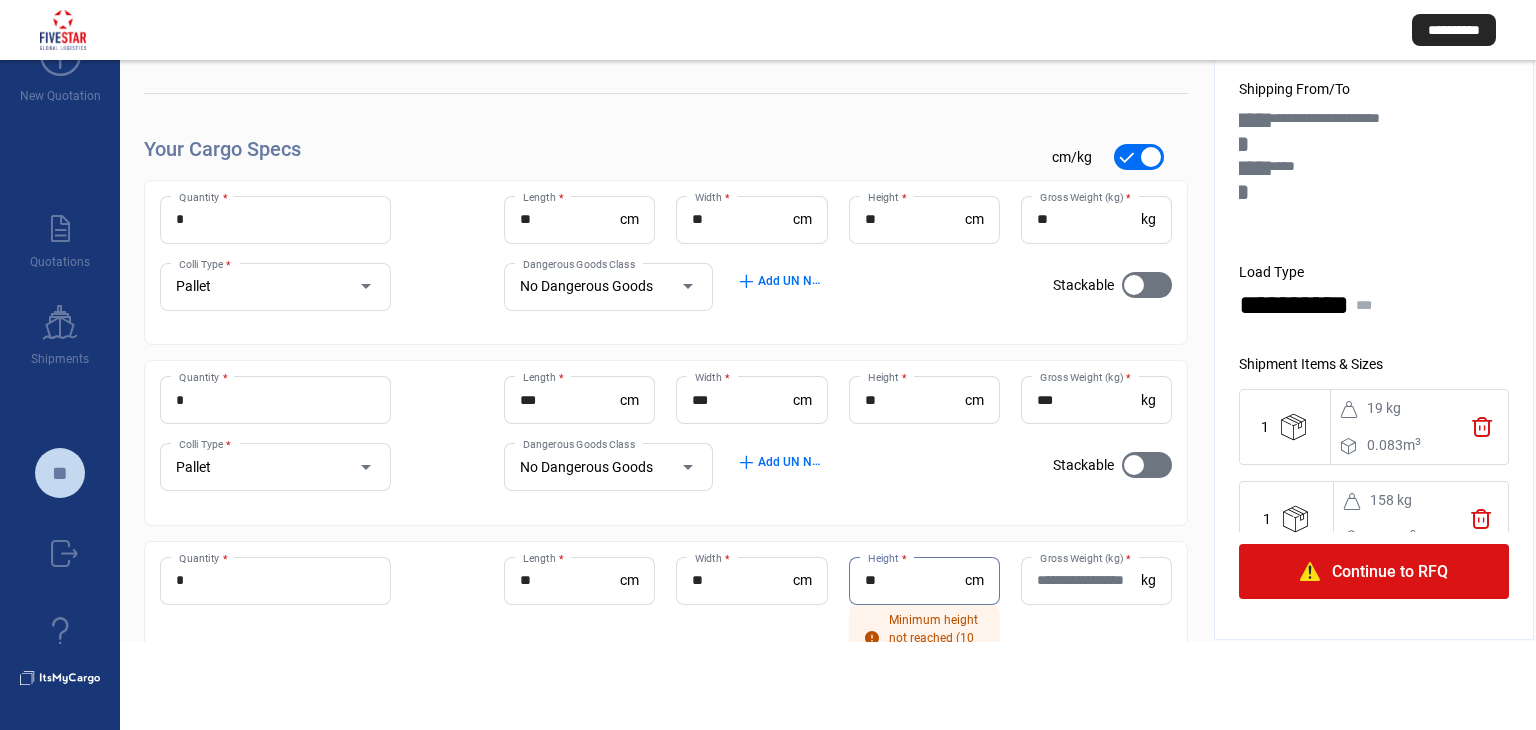 type on "**" 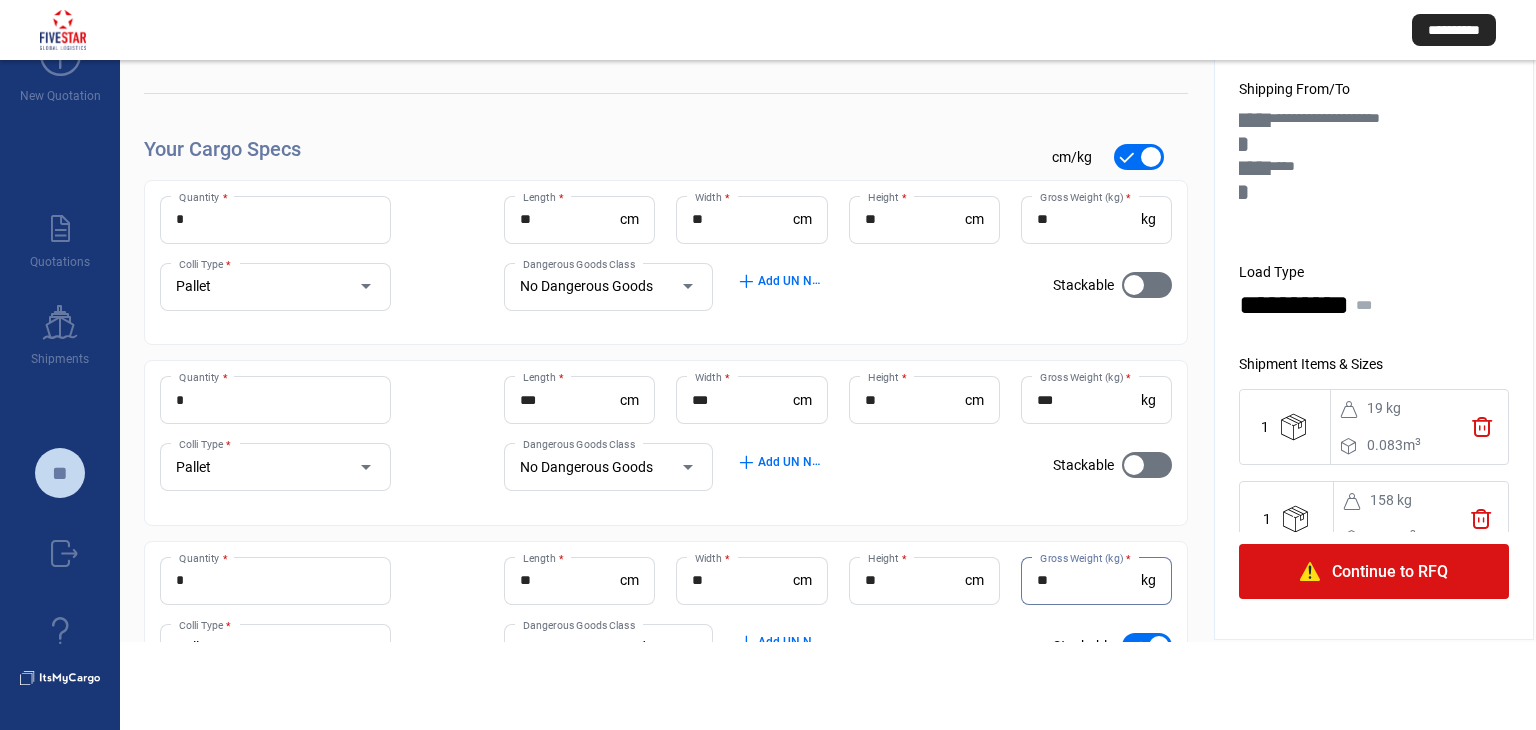 type on "**" 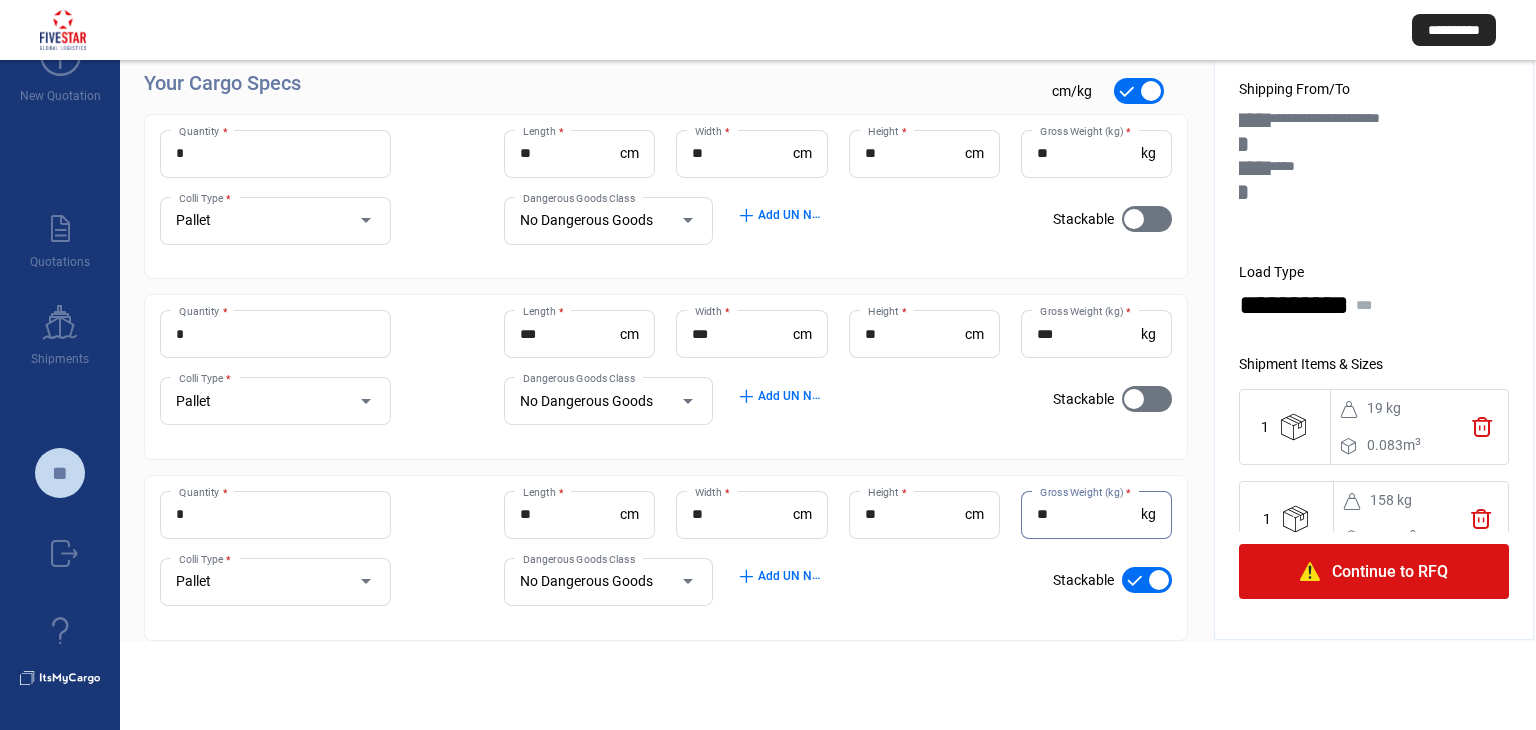 scroll, scrollTop: 193, scrollLeft: 0, axis: vertical 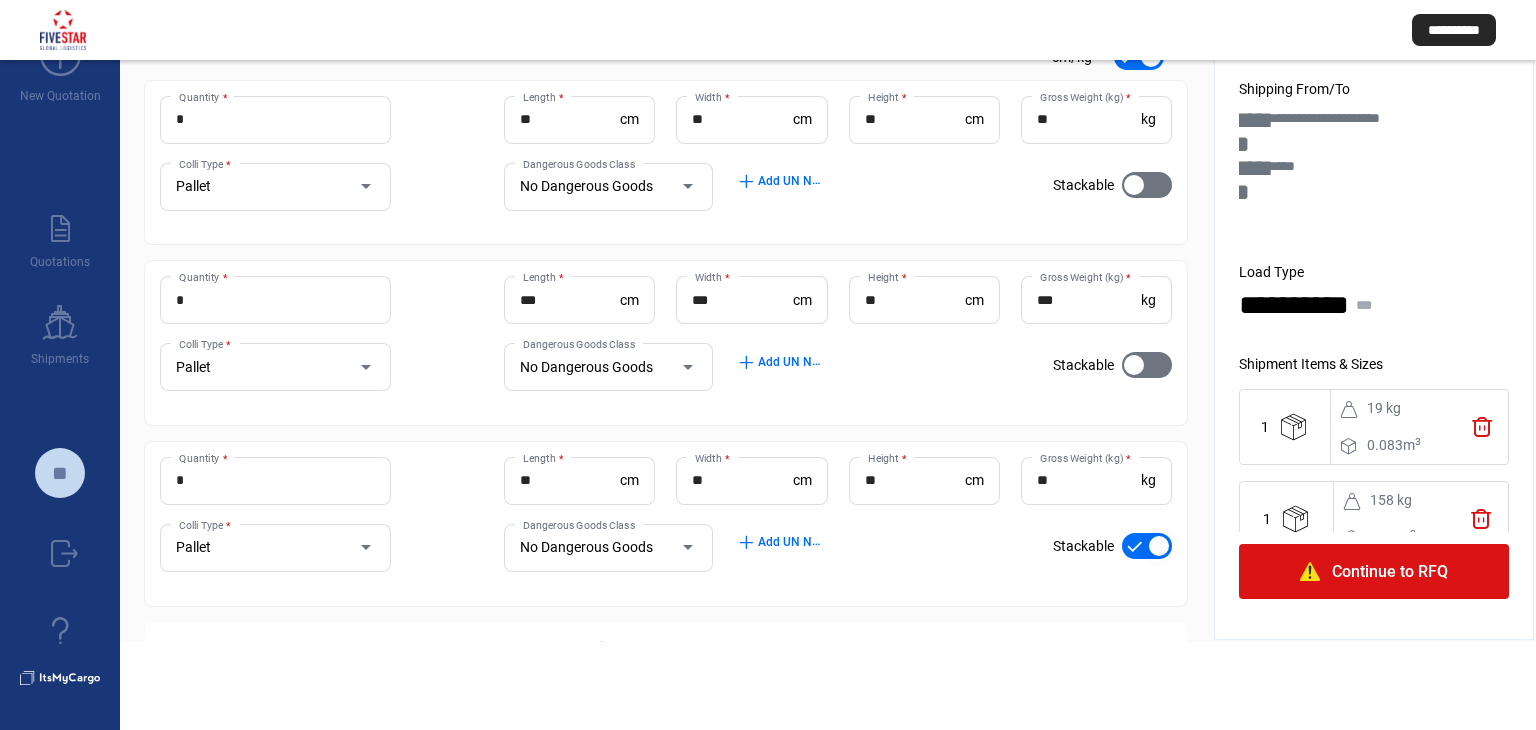 click at bounding box center (1147, 546) 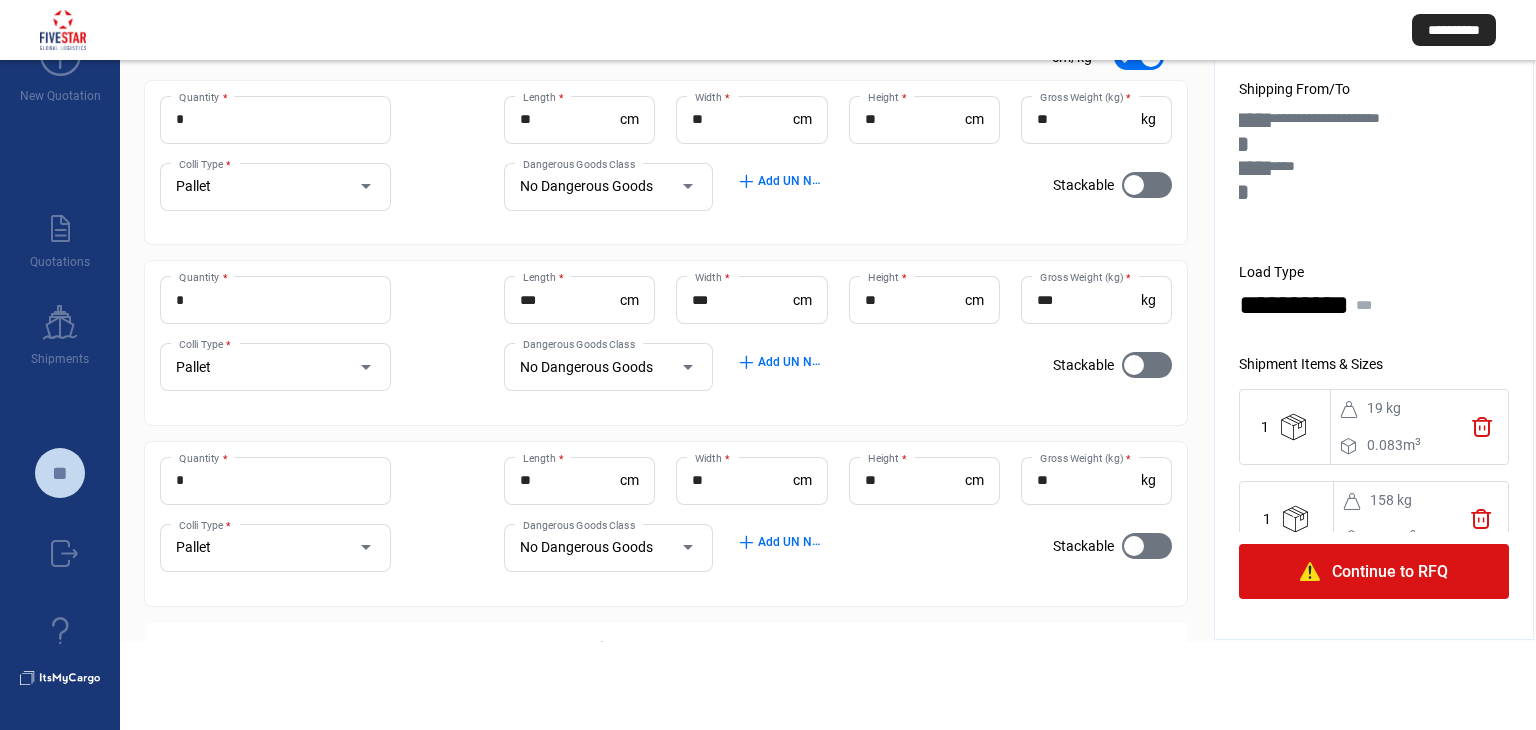 click on "Continue to RFQ" 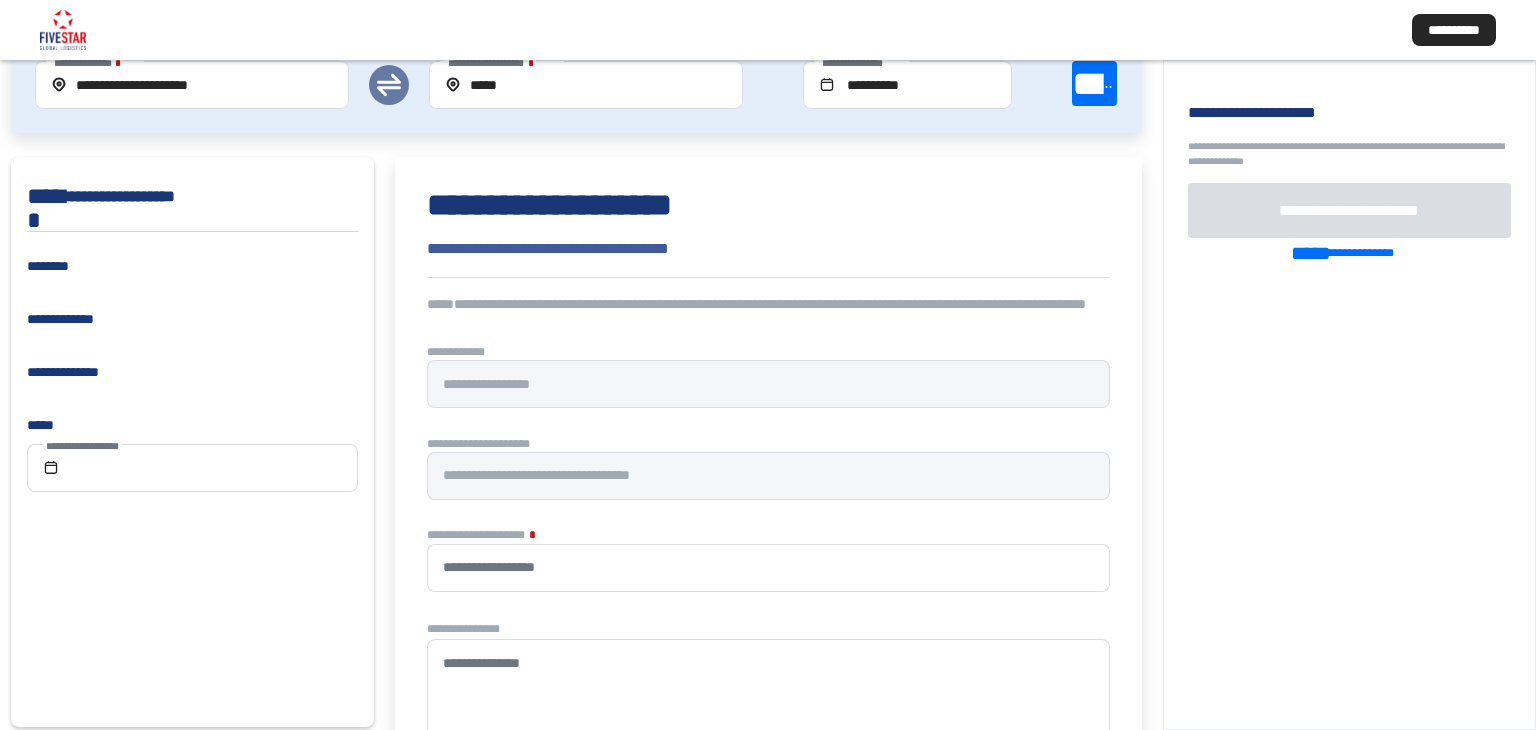 scroll, scrollTop: 0, scrollLeft: 0, axis: both 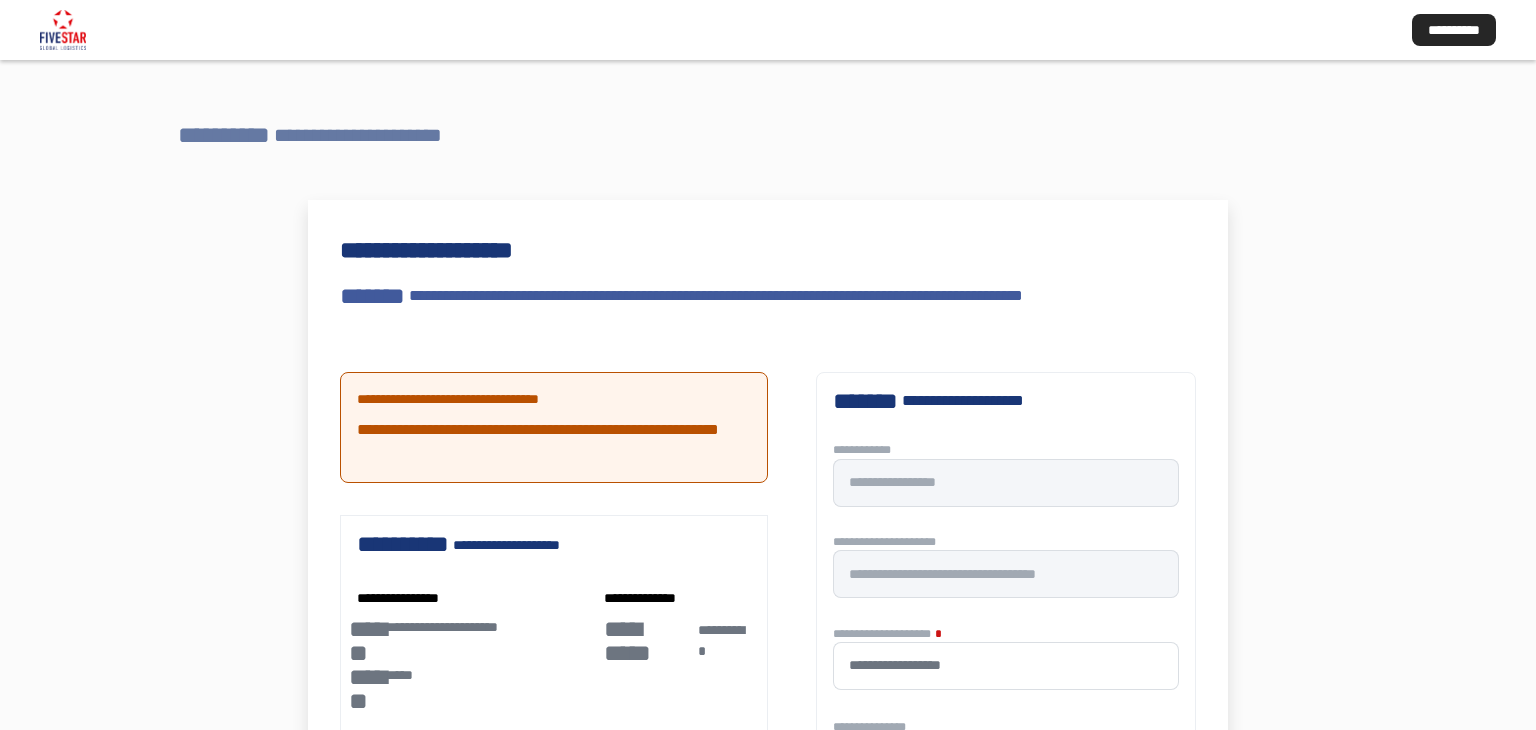 type 